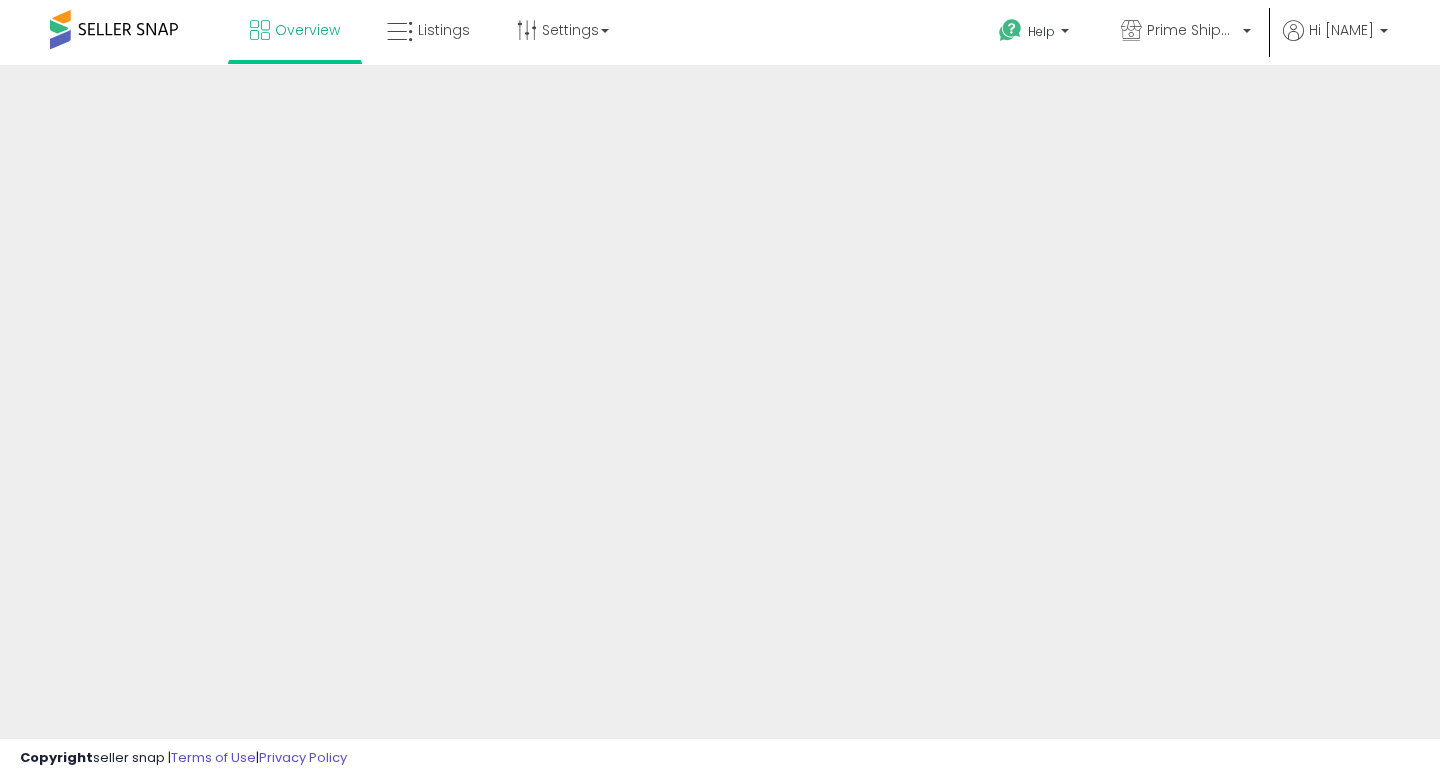 scroll, scrollTop: 0, scrollLeft: 0, axis: both 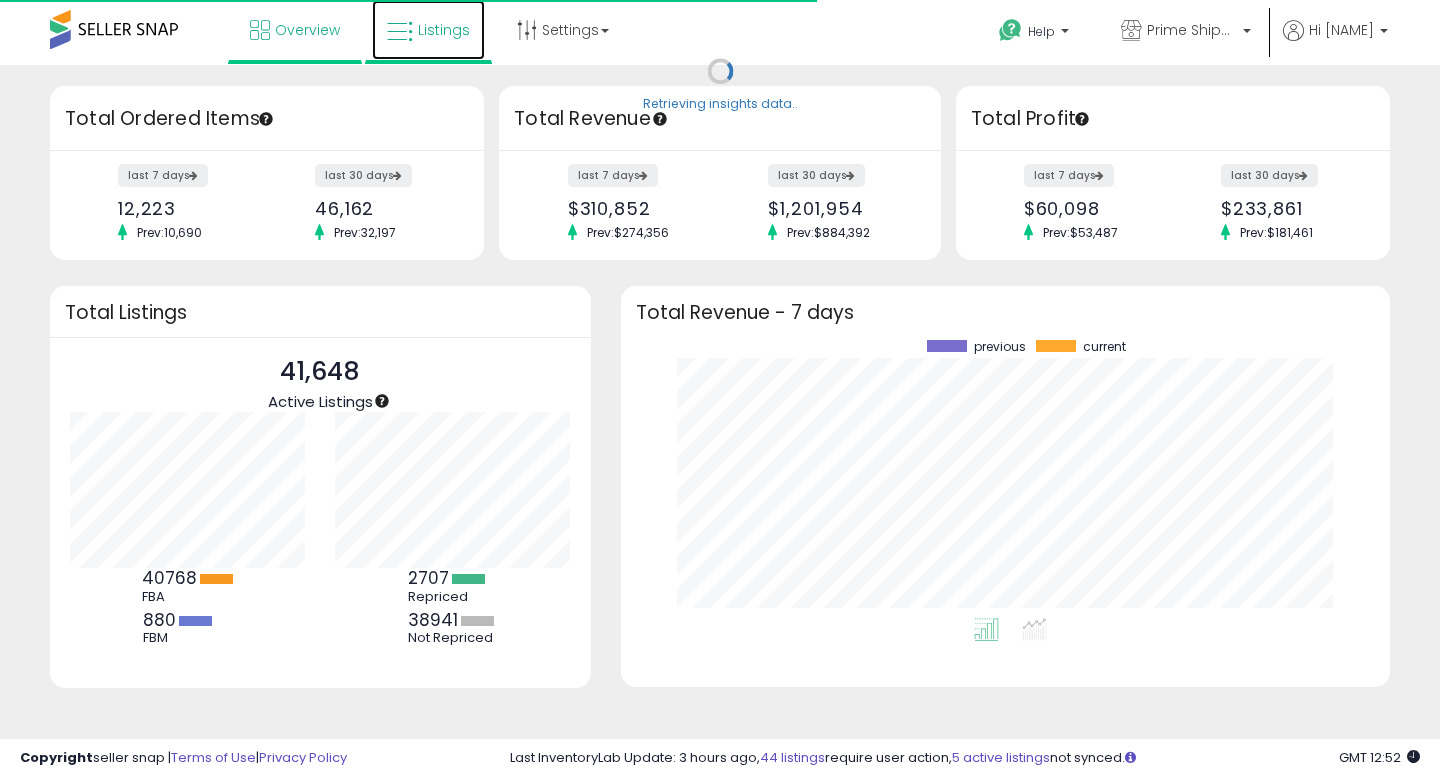 click at bounding box center [400, 32] 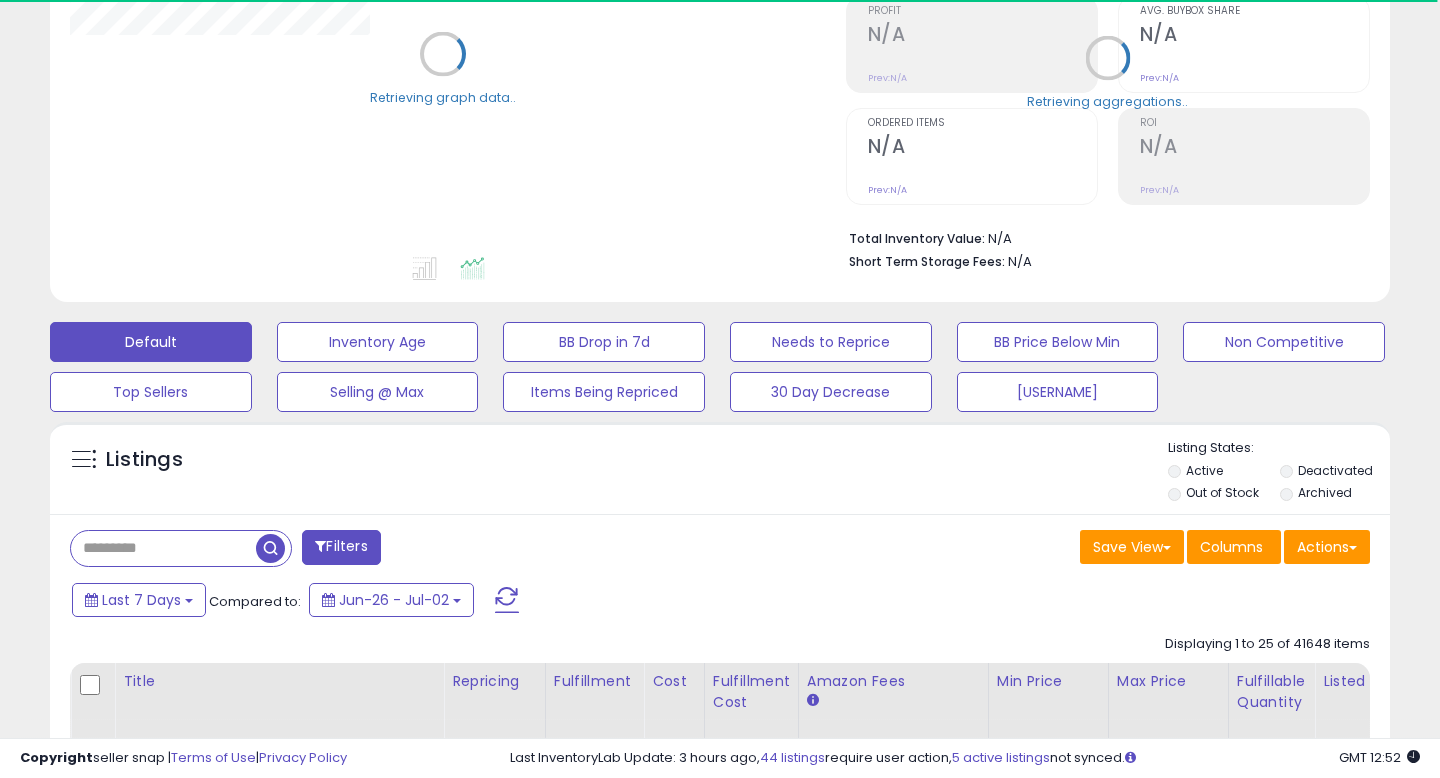 scroll, scrollTop: 295, scrollLeft: 0, axis: vertical 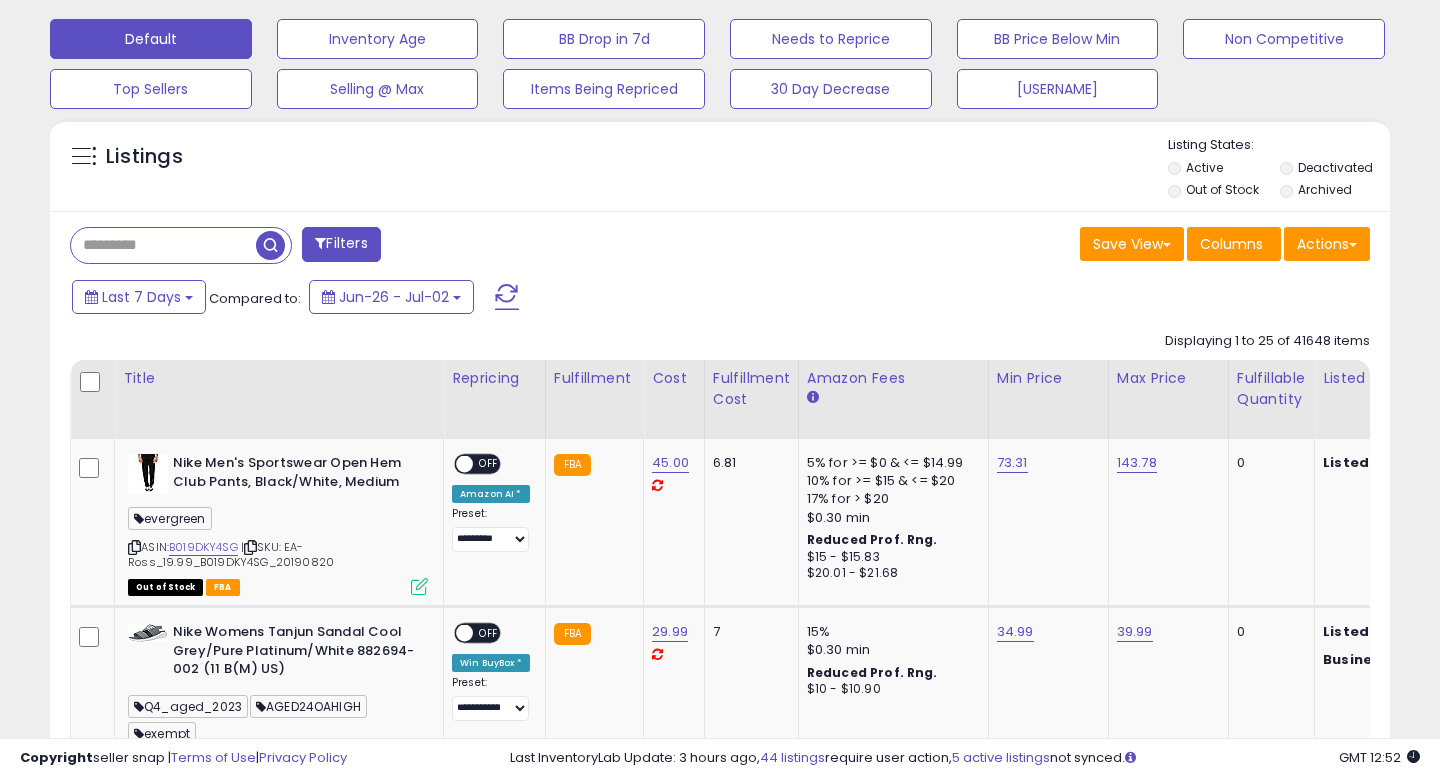click at bounding box center [320, 243] 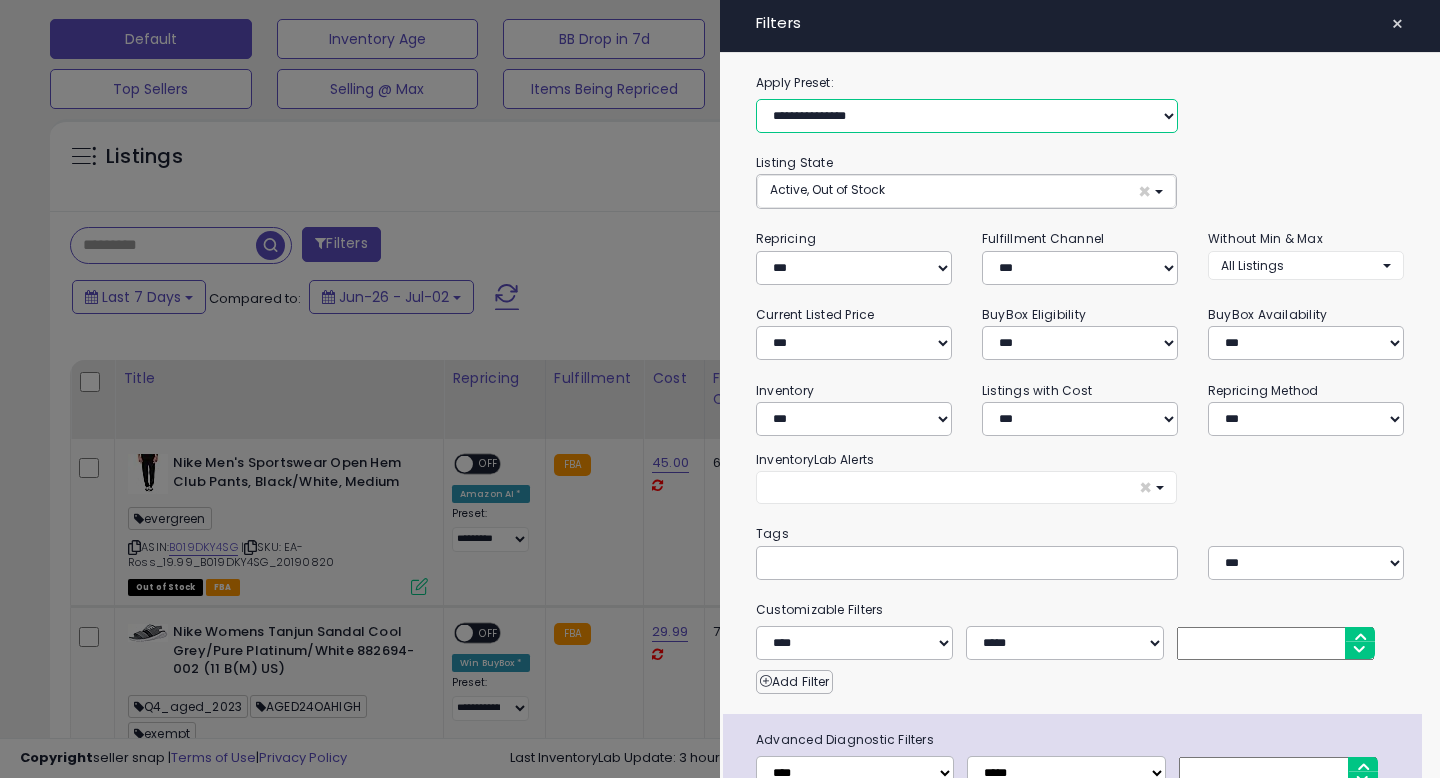 click on "**********" at bounding box center (967, 116) 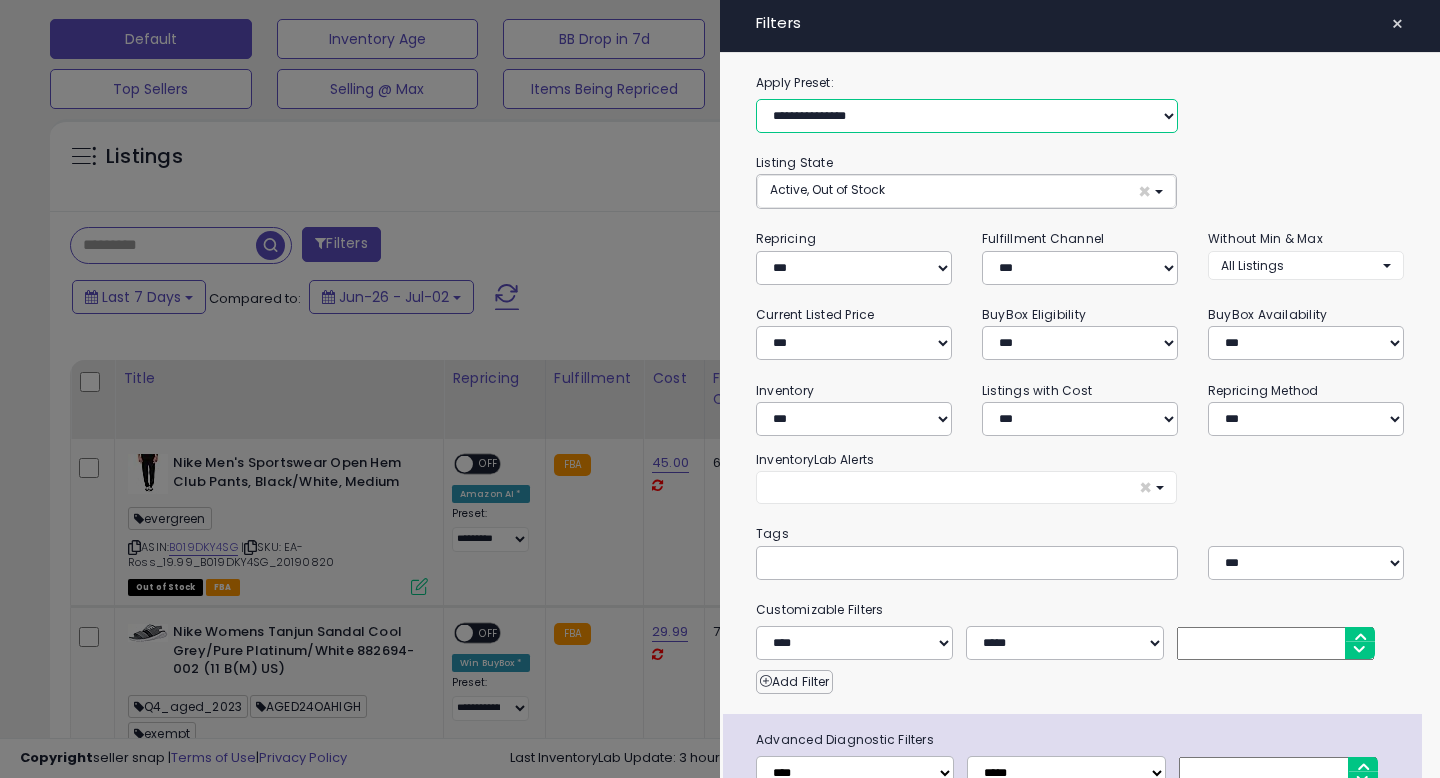 select on "**********" 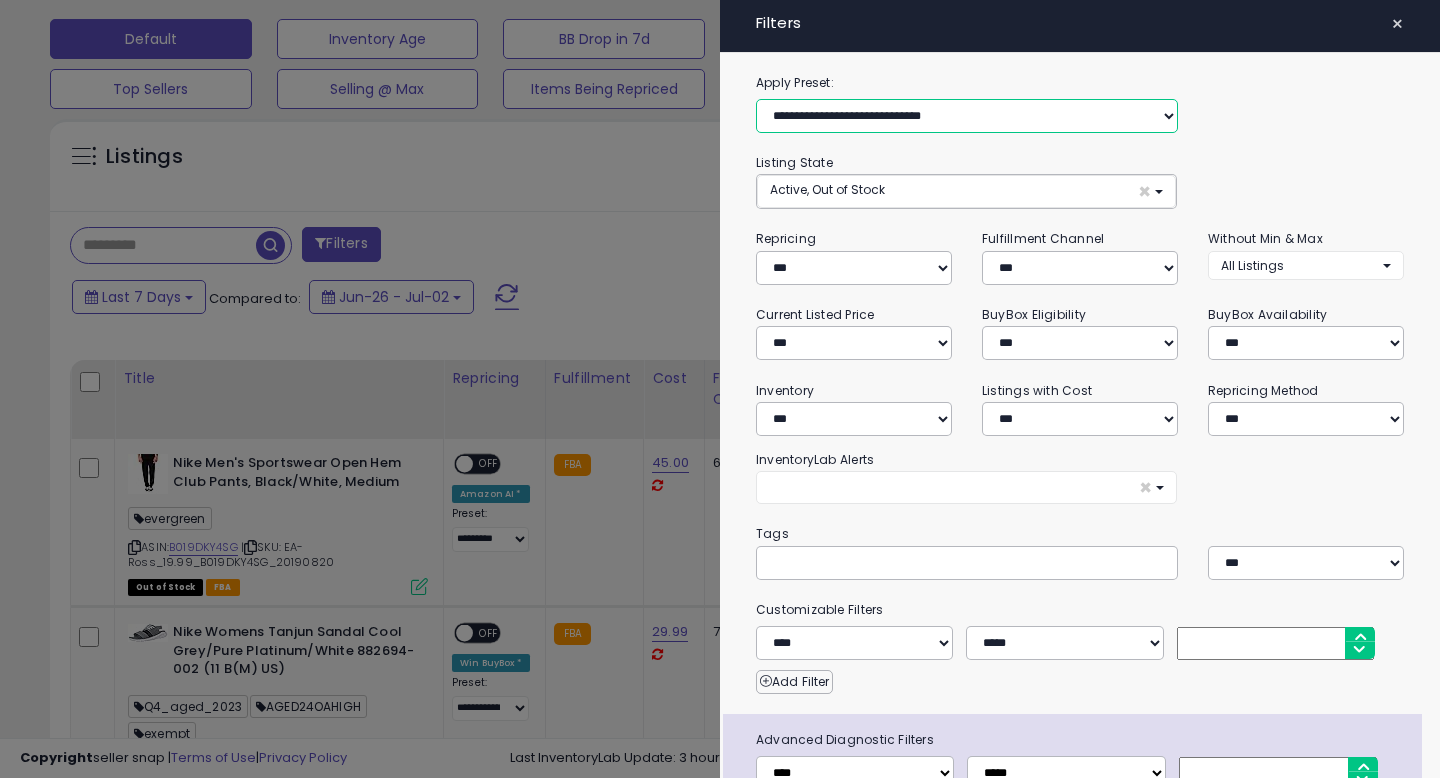 select on "***" 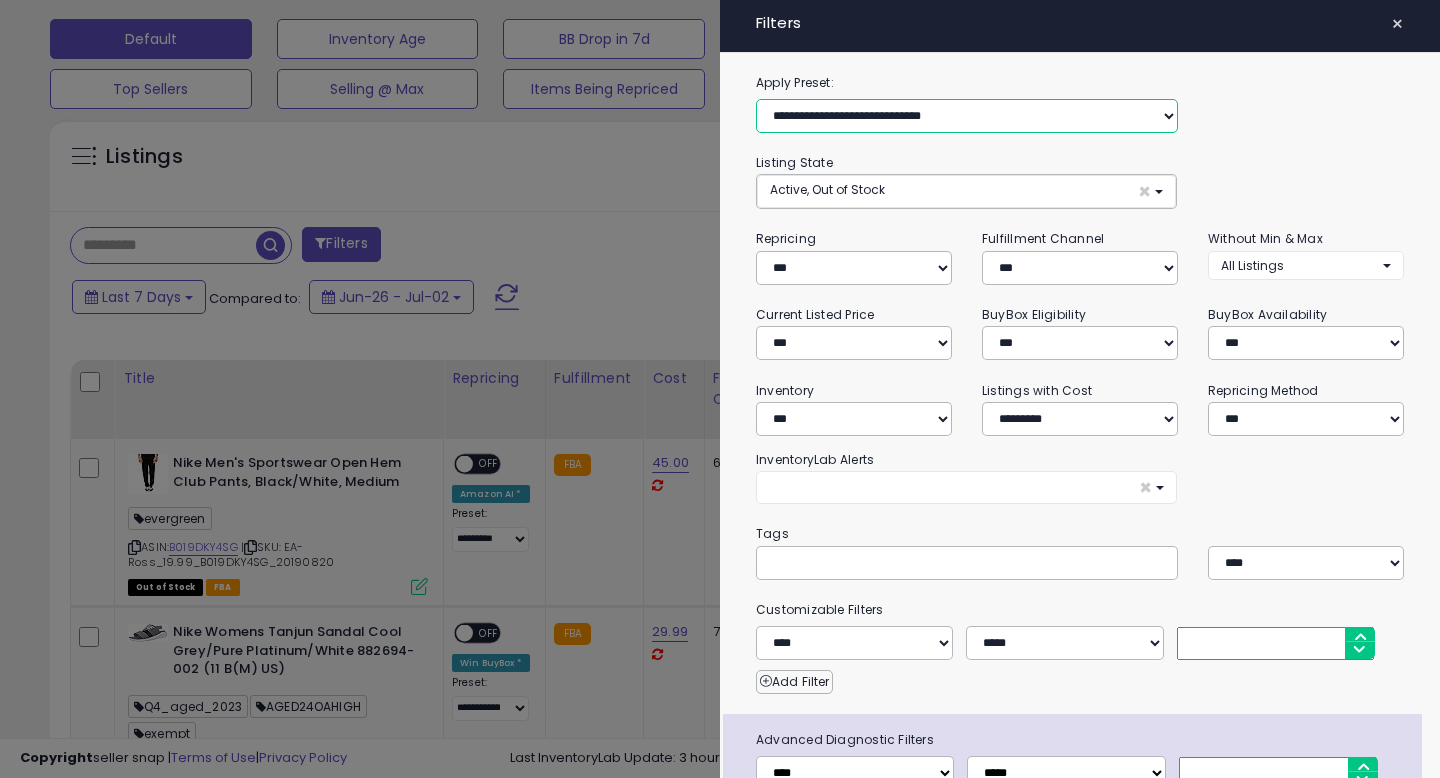 select on "*" 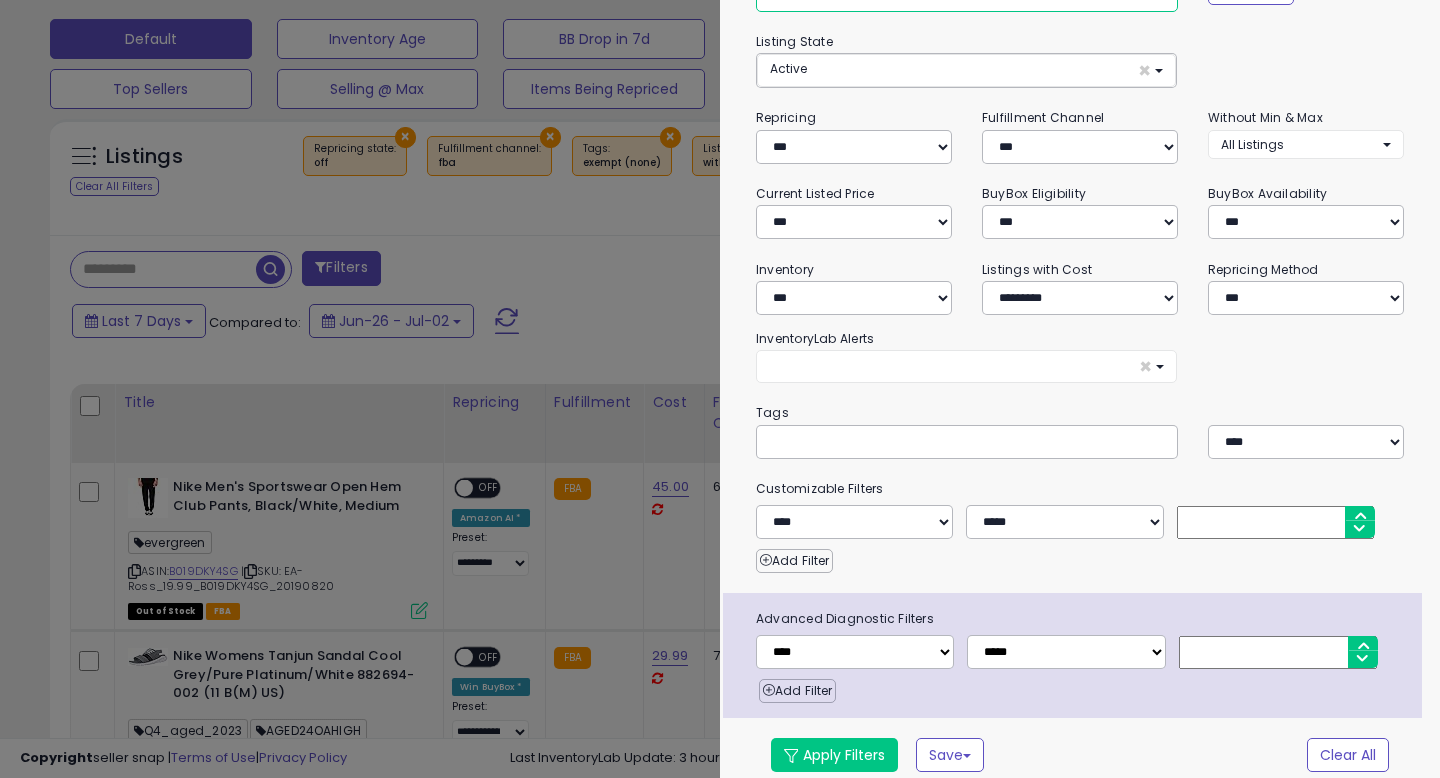 scroll, scrollTop: 134, scrollLeft: 0, axis: vertical 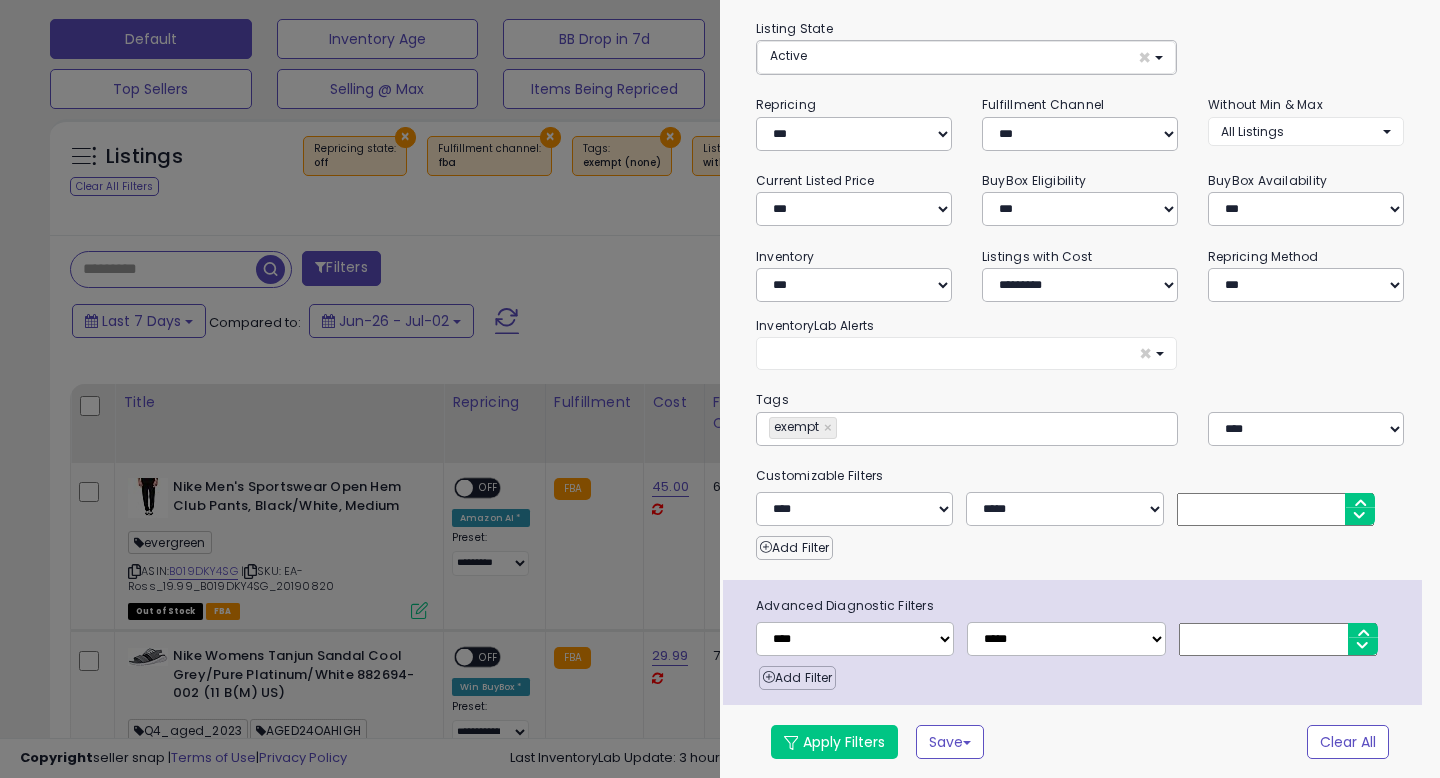 click on "**********" at bounding box center (1080, 358) 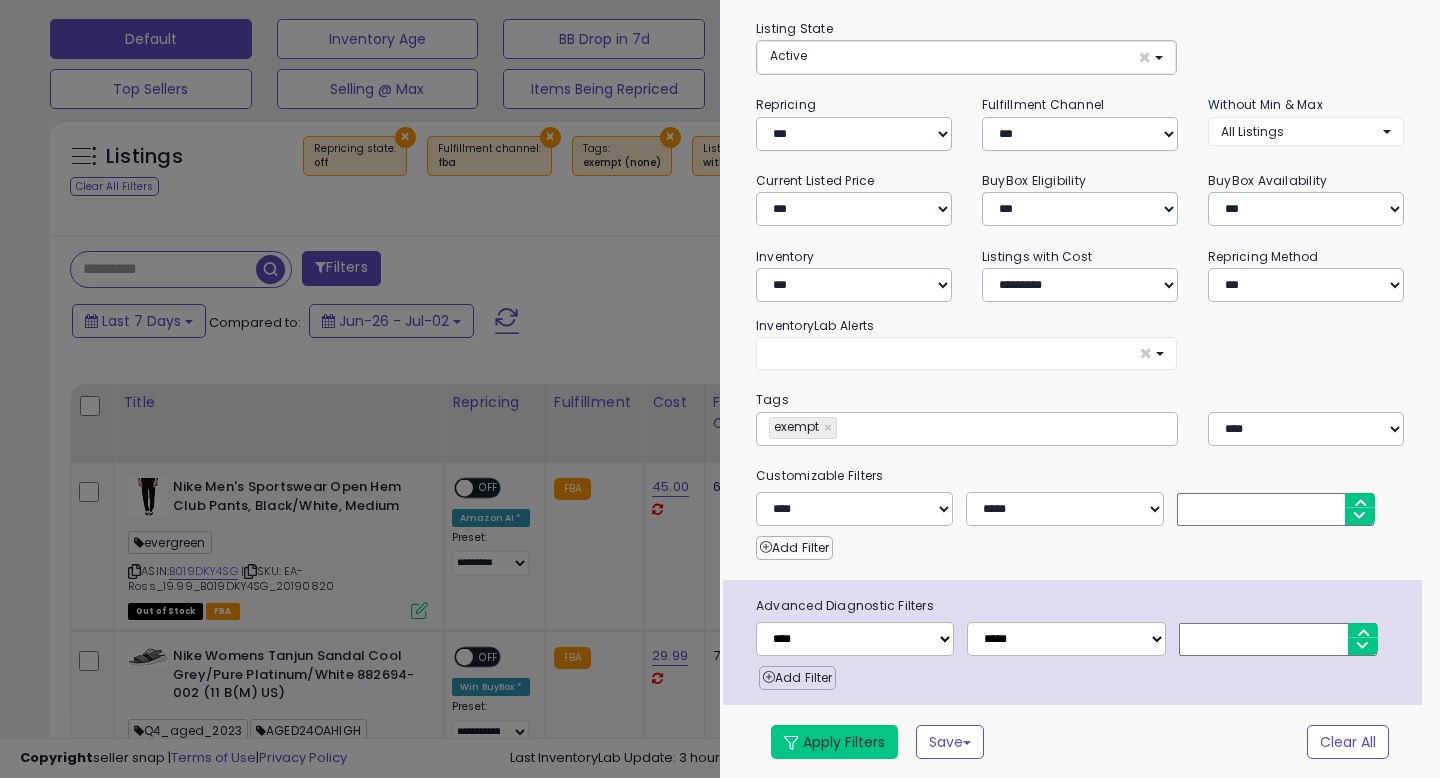 click on "Apply Filters" at bounding box center [834, 742] 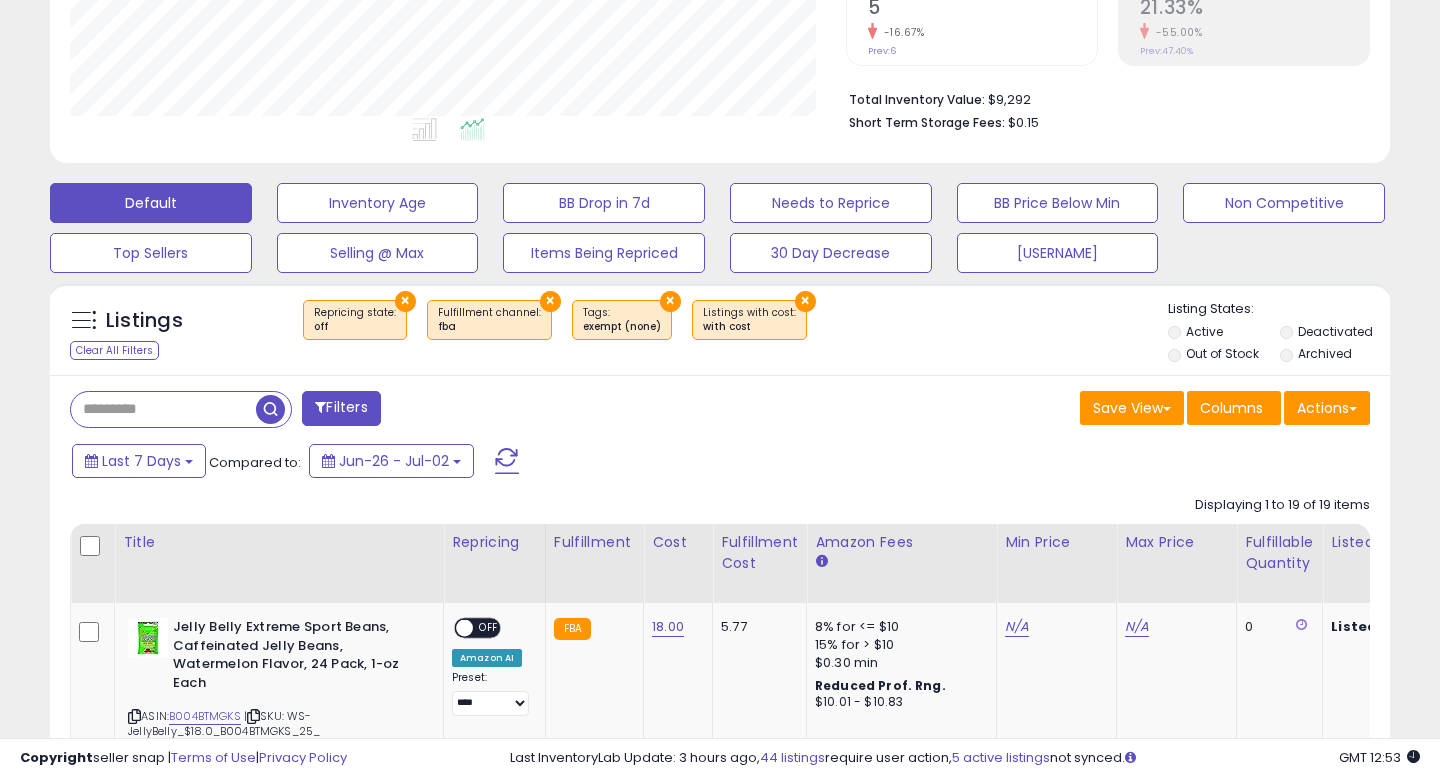 scroll, scrollTop: 999590, scrollLeft: 999224, axis: both 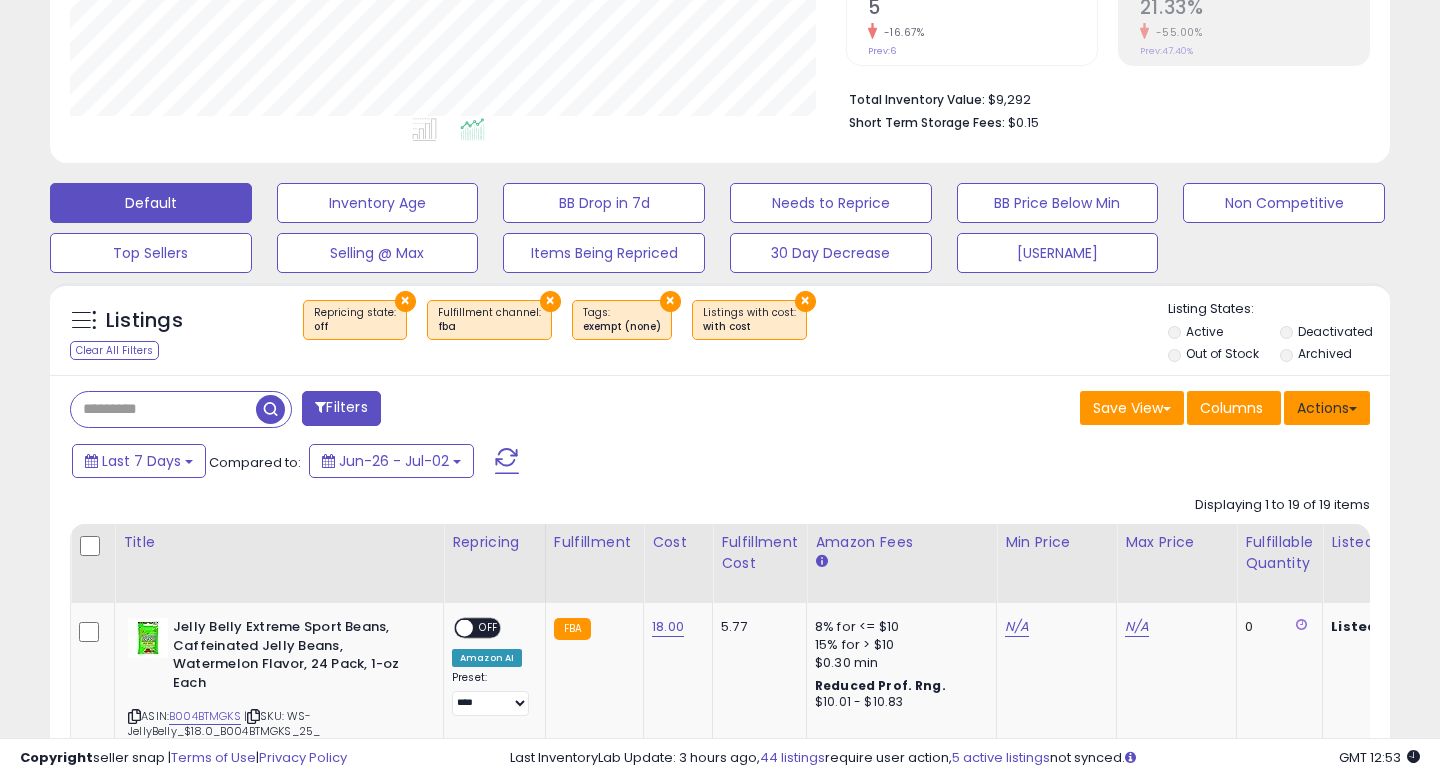 click on "Actions" at bounding box center [1327, 408] 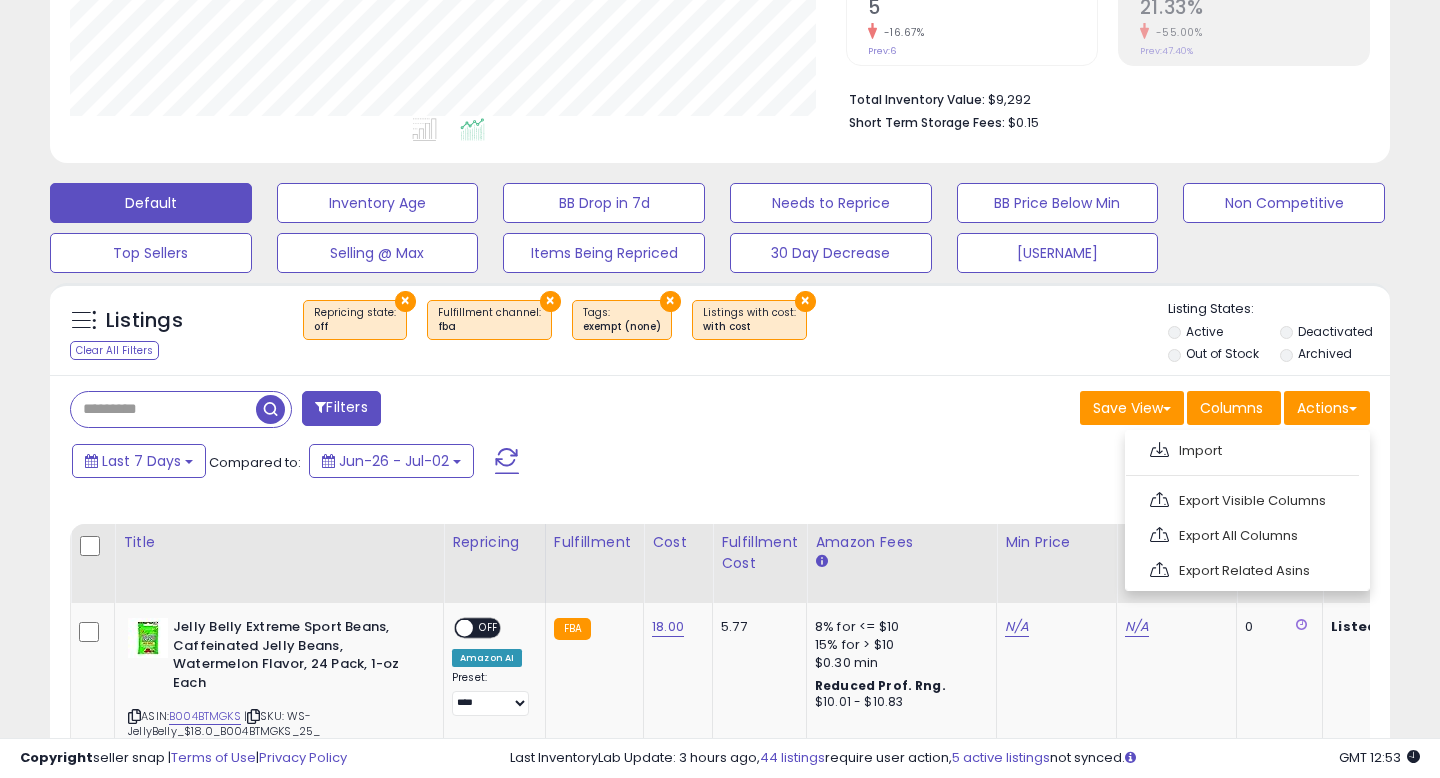 click on "Import
Export Visible Columns
Export All Columns
Export Related Asins" at bounding box center [1247, 510] 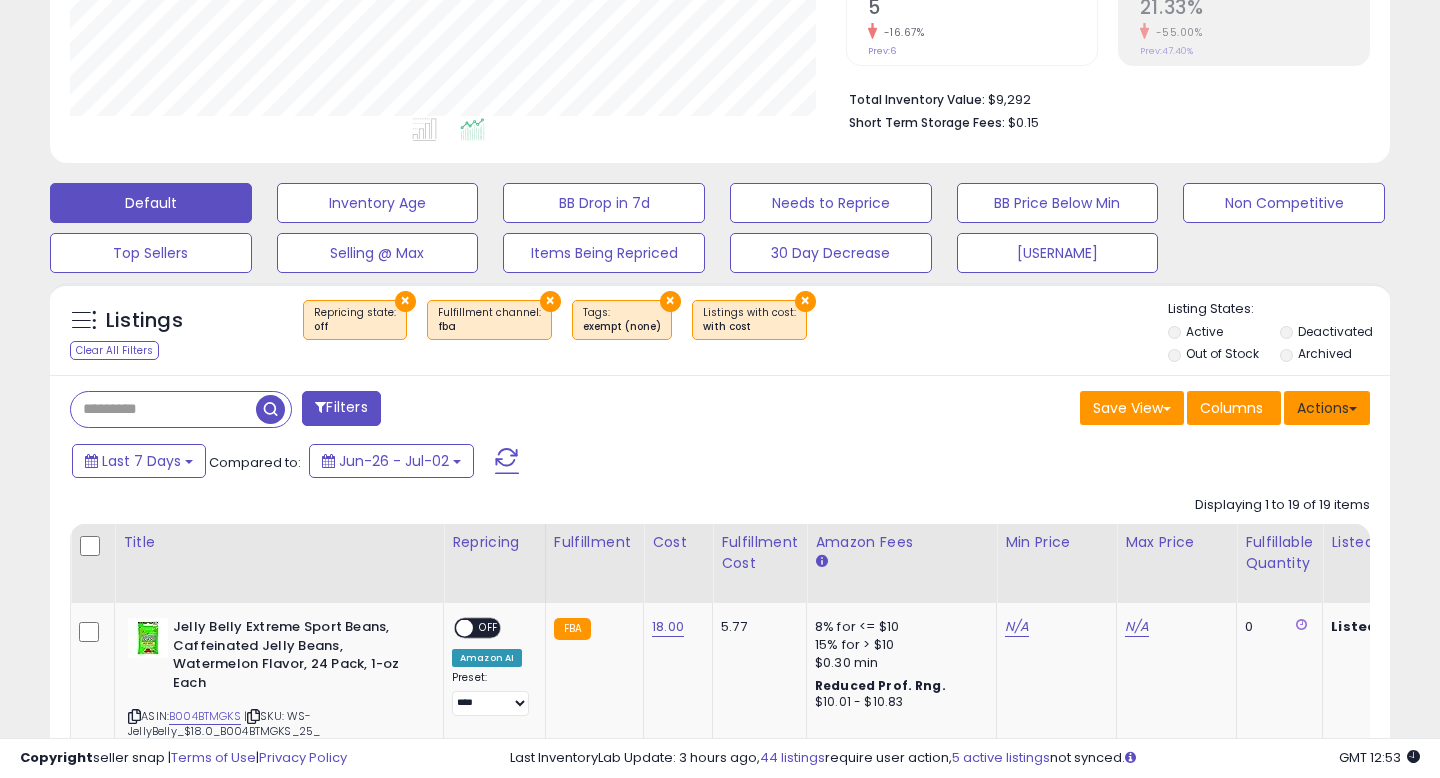 click on "Actions" at bounding box center (1327, 408) 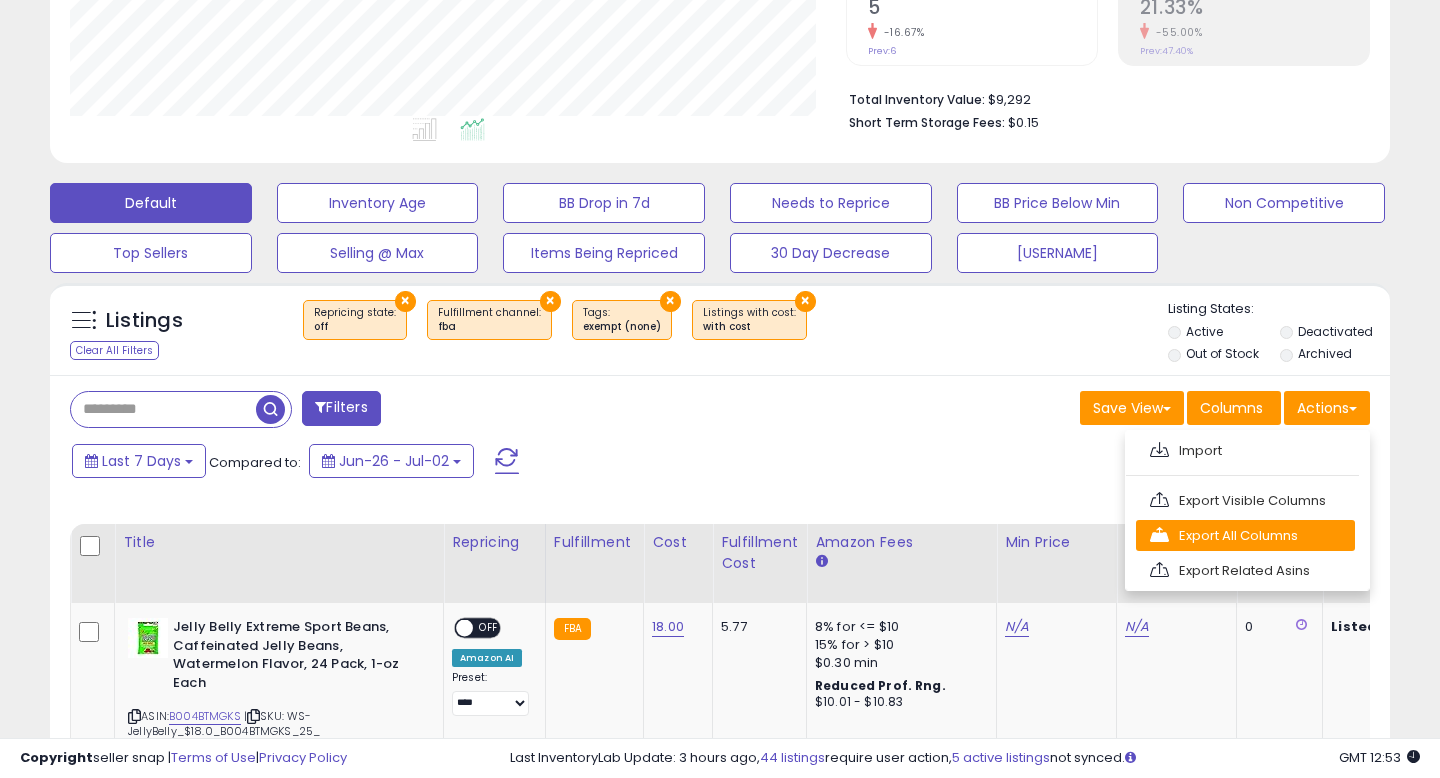 click on "Export All Columns" at bounding box center [1245, 535] 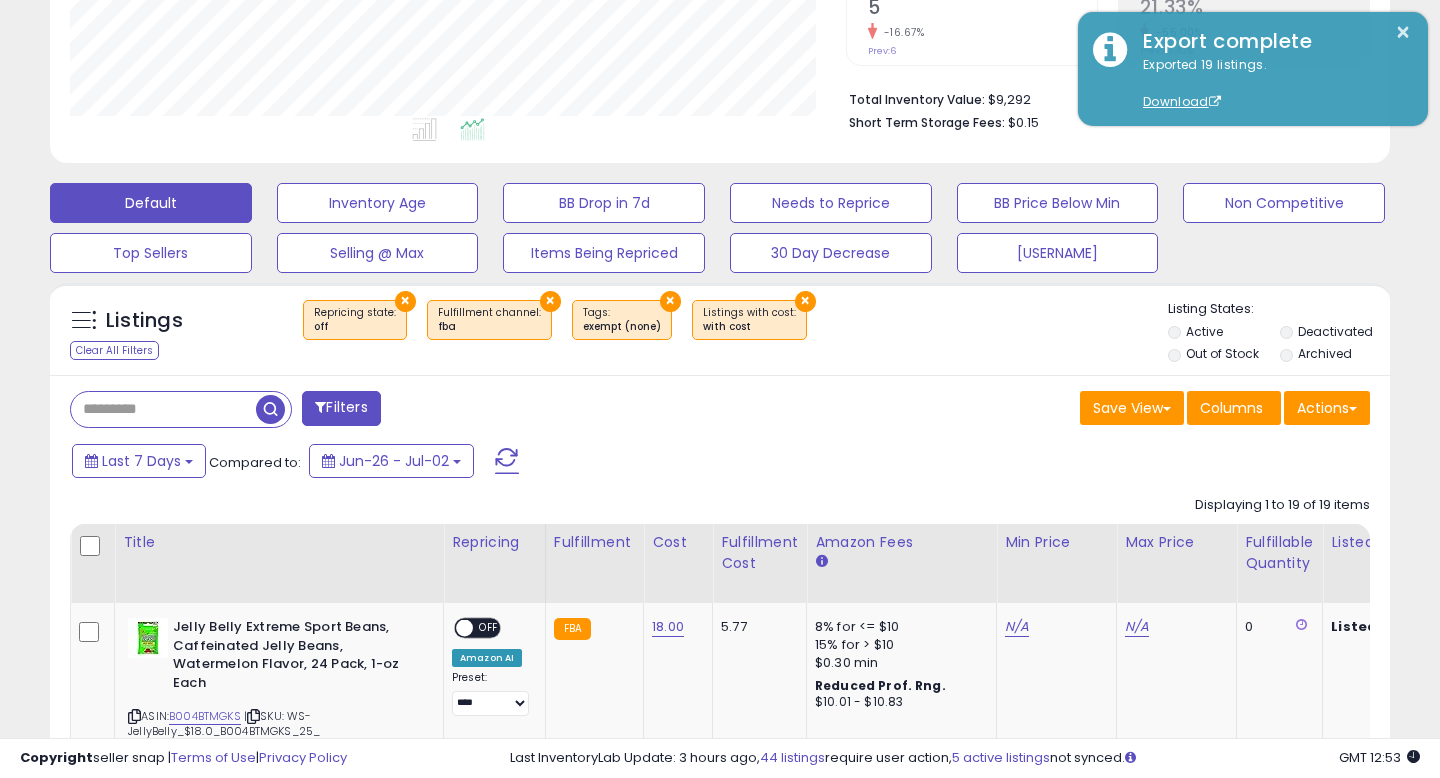 click on "Last 7 Days
Compared to:
Jun-26 - Jul-02" at bounding box center (554, 463) 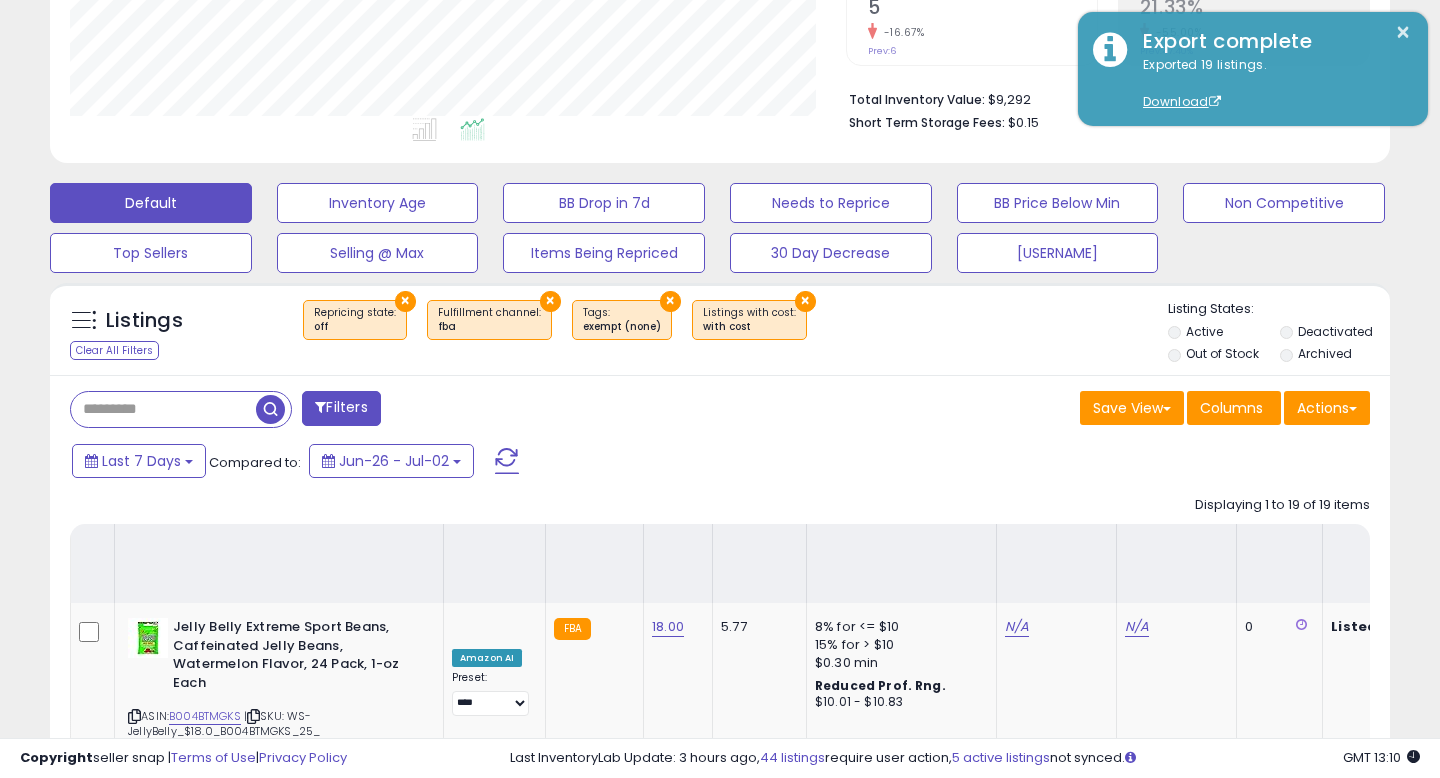 scroll, scrollTop: 1791, scrollLeft: 0, axis: vertical 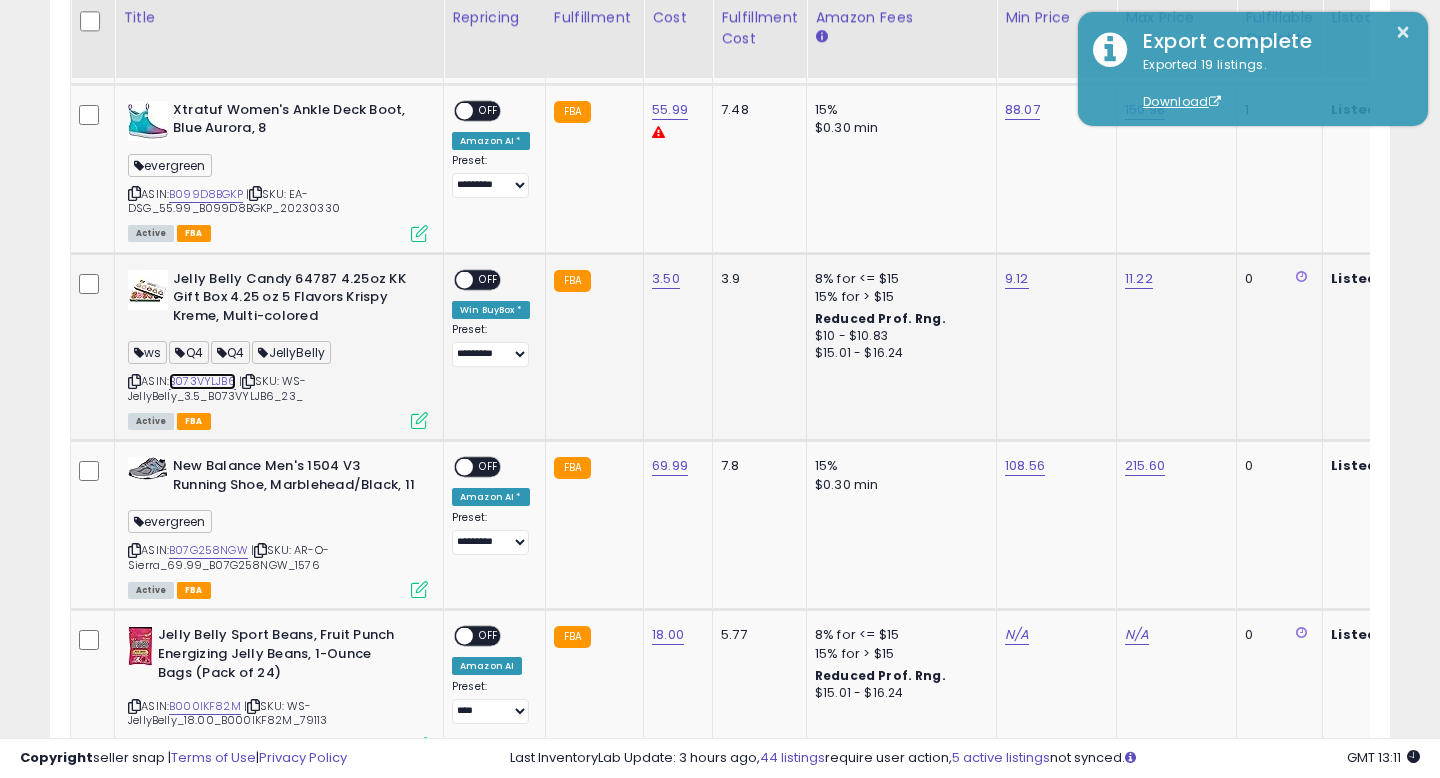 click on "B073VYLJB6" at bounding box center (202, 381) 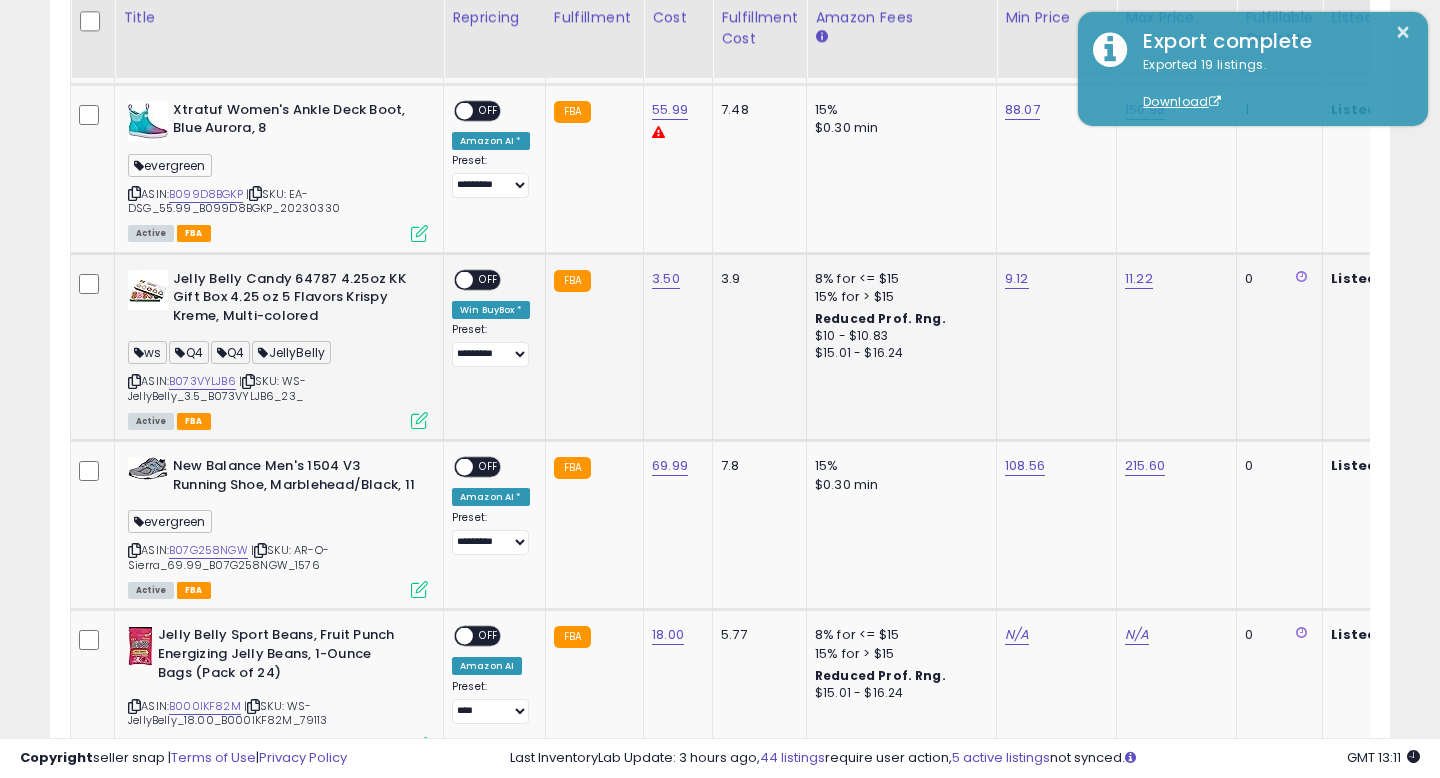 scroll, scrollTop: 1241, scrollLeft: 0, axis: vertical 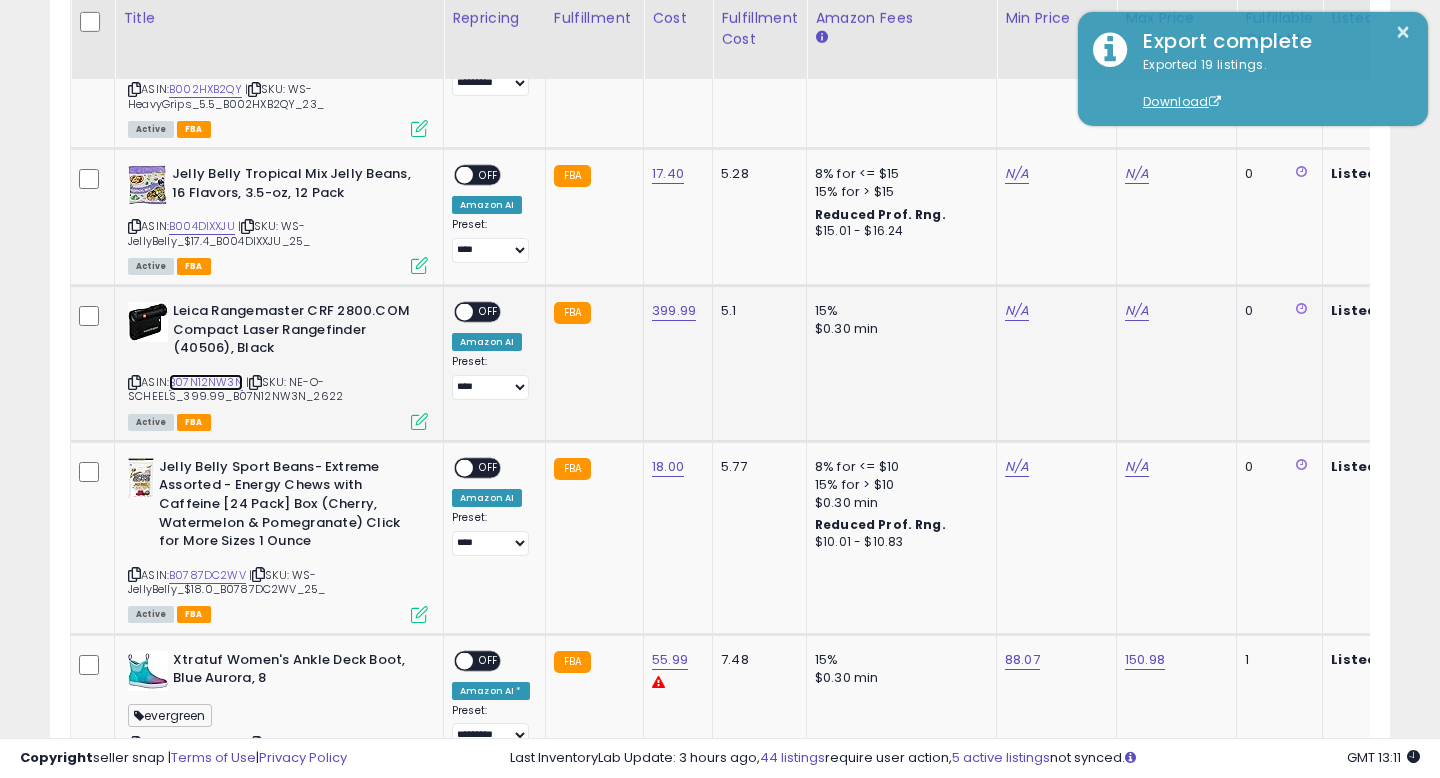 click on "B07N12NW3N" at bounding box center (206, 382) 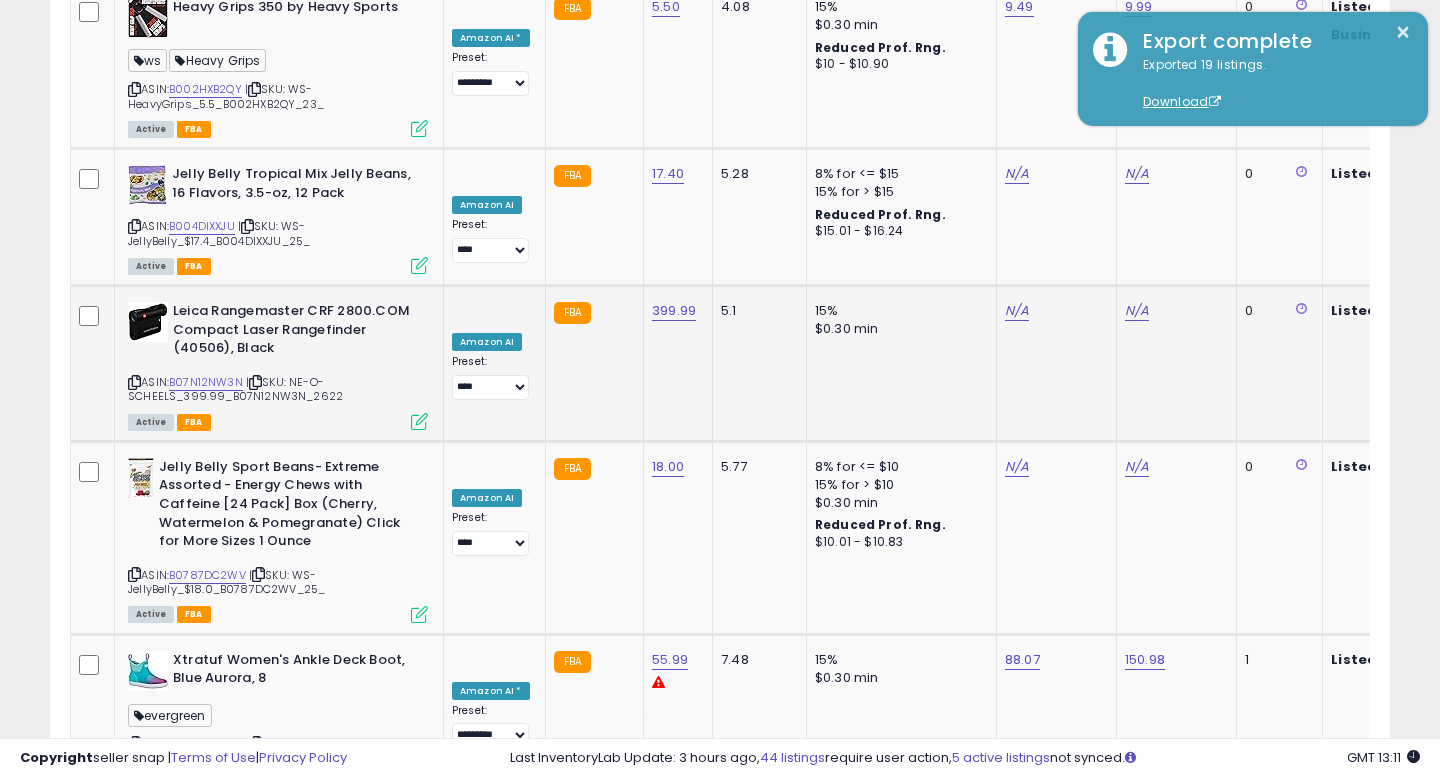 scroll, scrollTop: 3550, scrollLeft: 0, axis: vertical 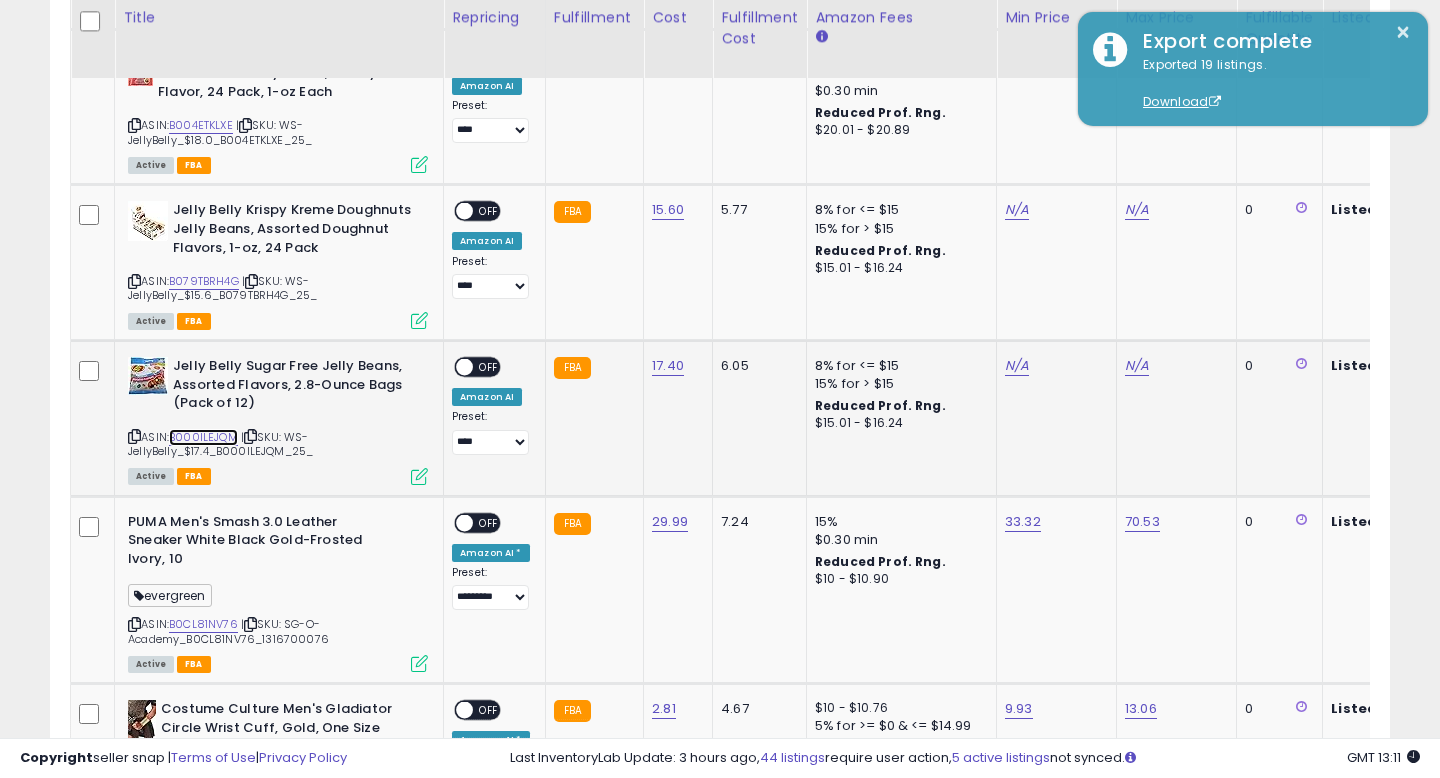 click on "B000ILEJQM" at bounding box center (203, 437) 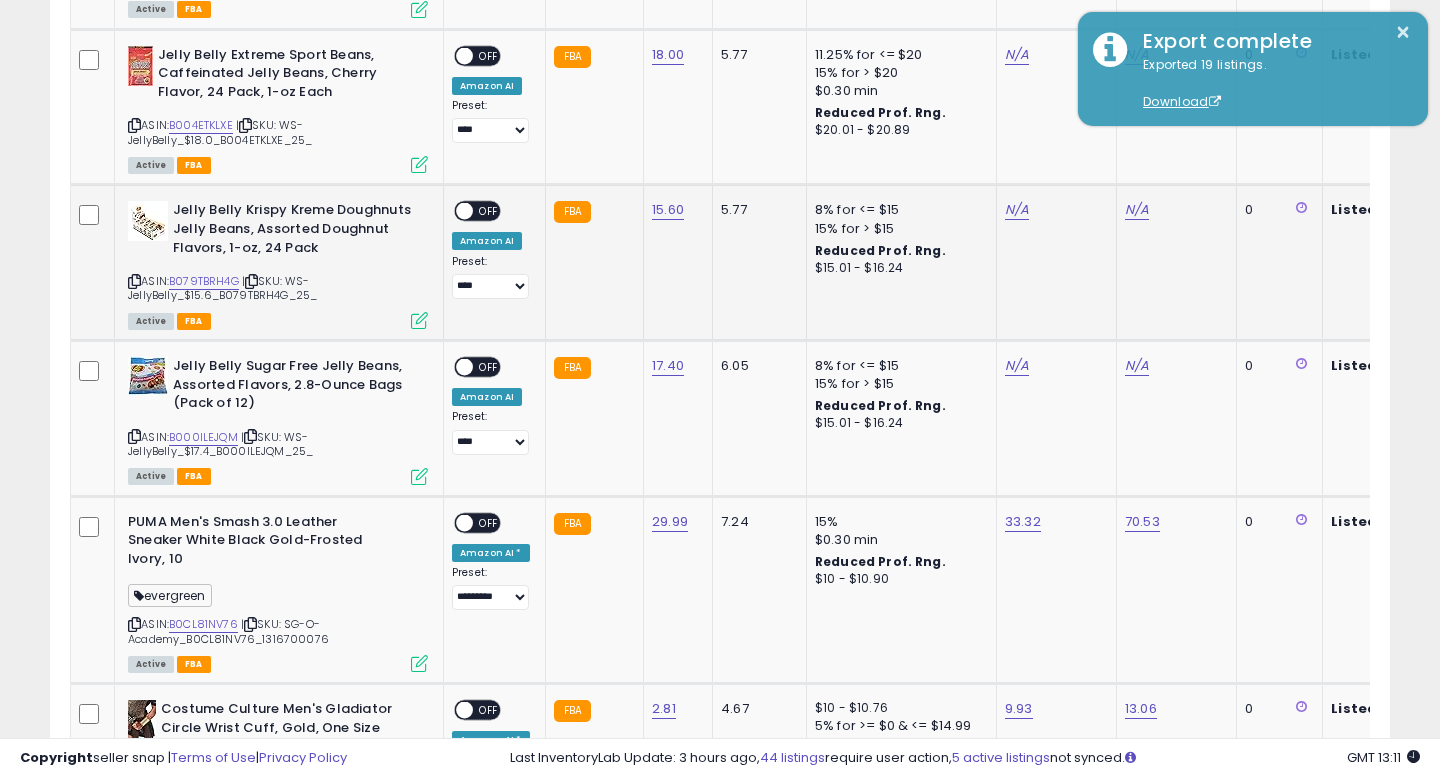 scroll, scrollTop: 782, scrollLeft: 0, axis: vertical 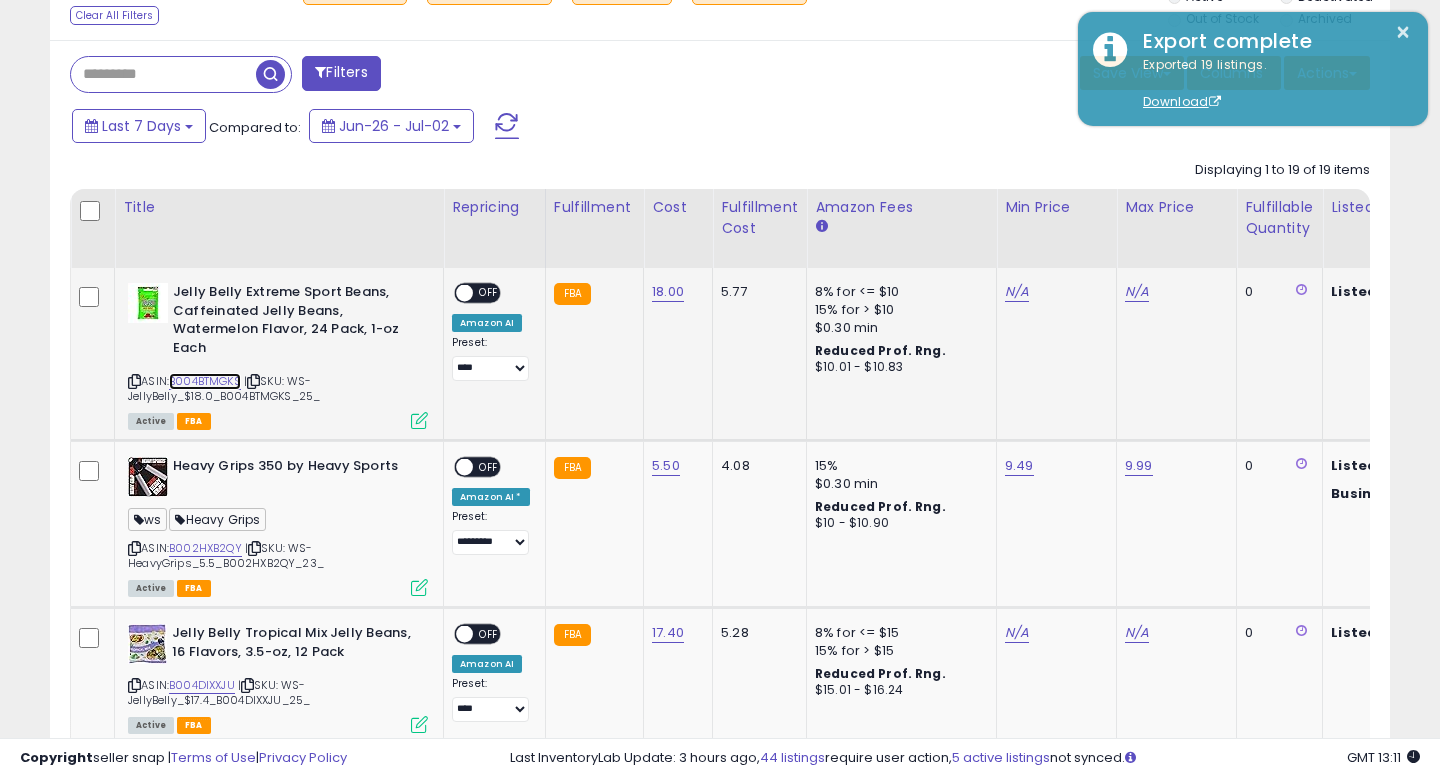 click on "B004BTMGKS" at bounding box center (205, 381) 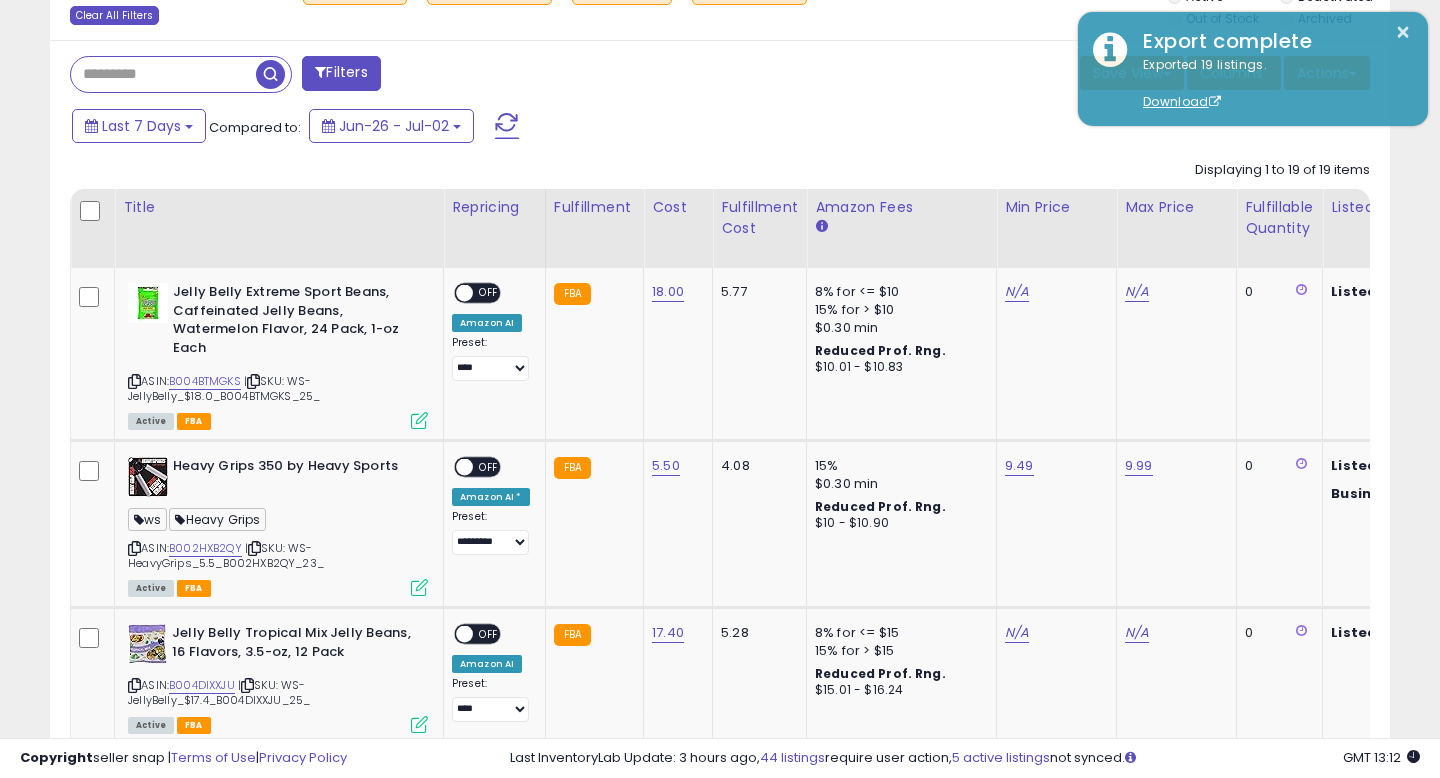 click on "Clear All Filters" at bounding box center (114, 15) 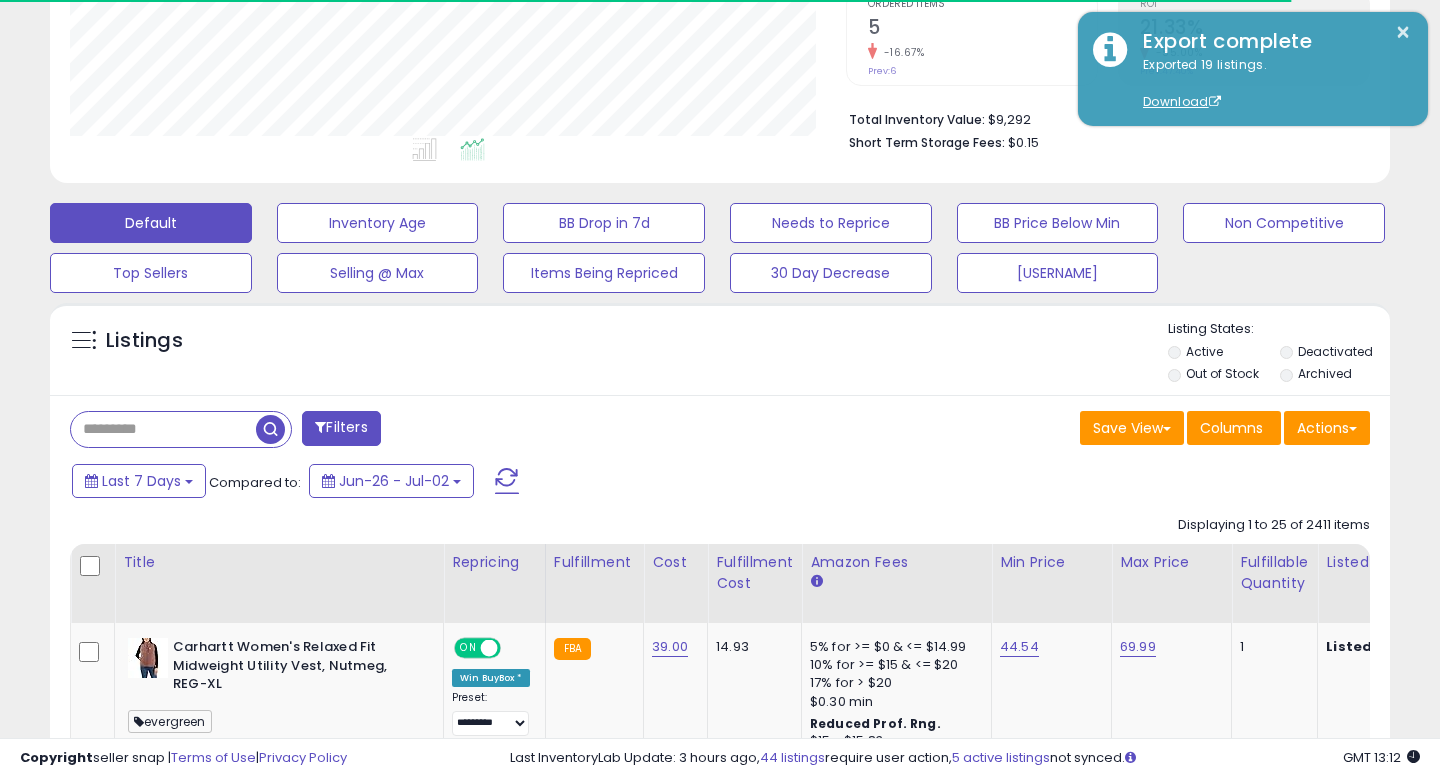 scroll, scrollTop: 782, scrollLeft: 0, axis: vertical 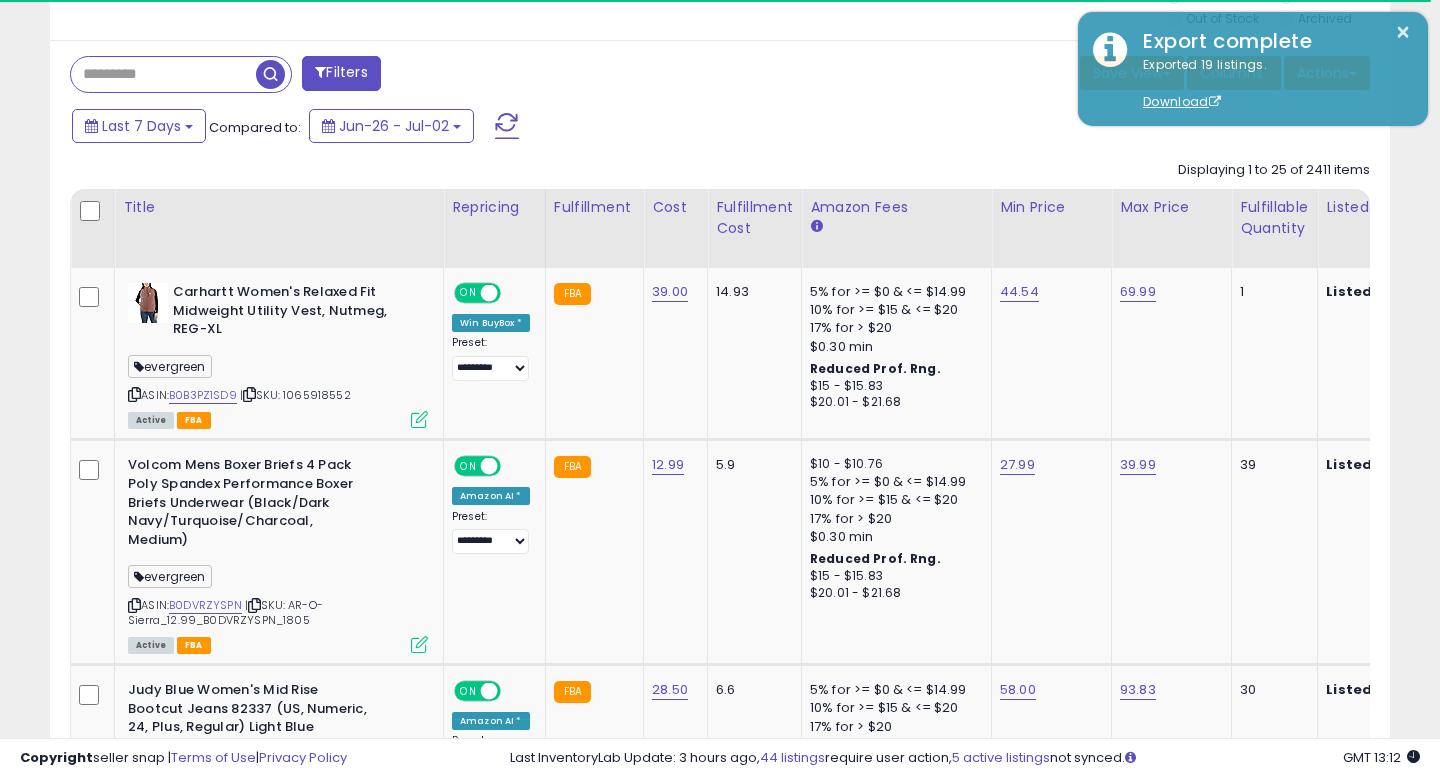 click on "Filters" at bounding box center (341, 73) 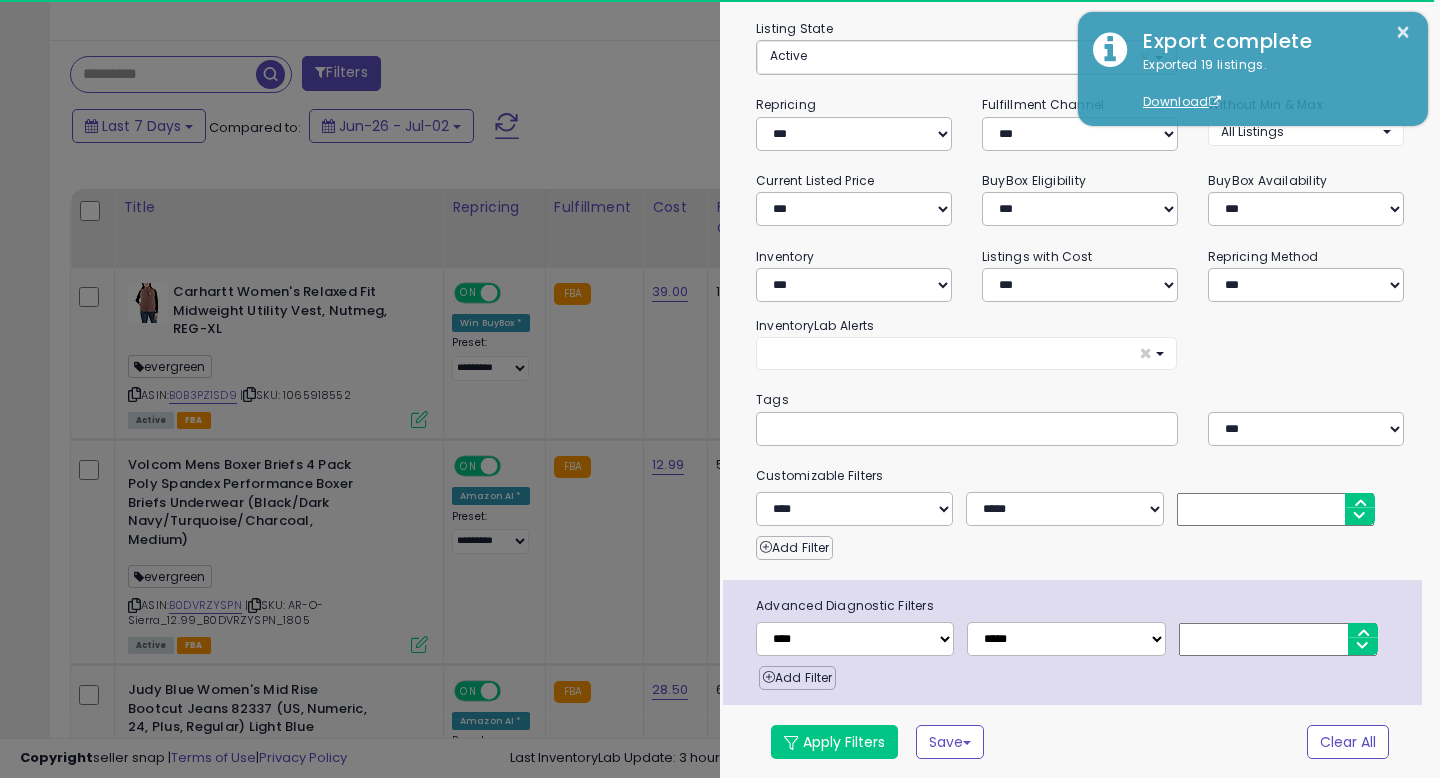 scroll, scrollTop: 29, scrollLeft: 0, axis: vertical 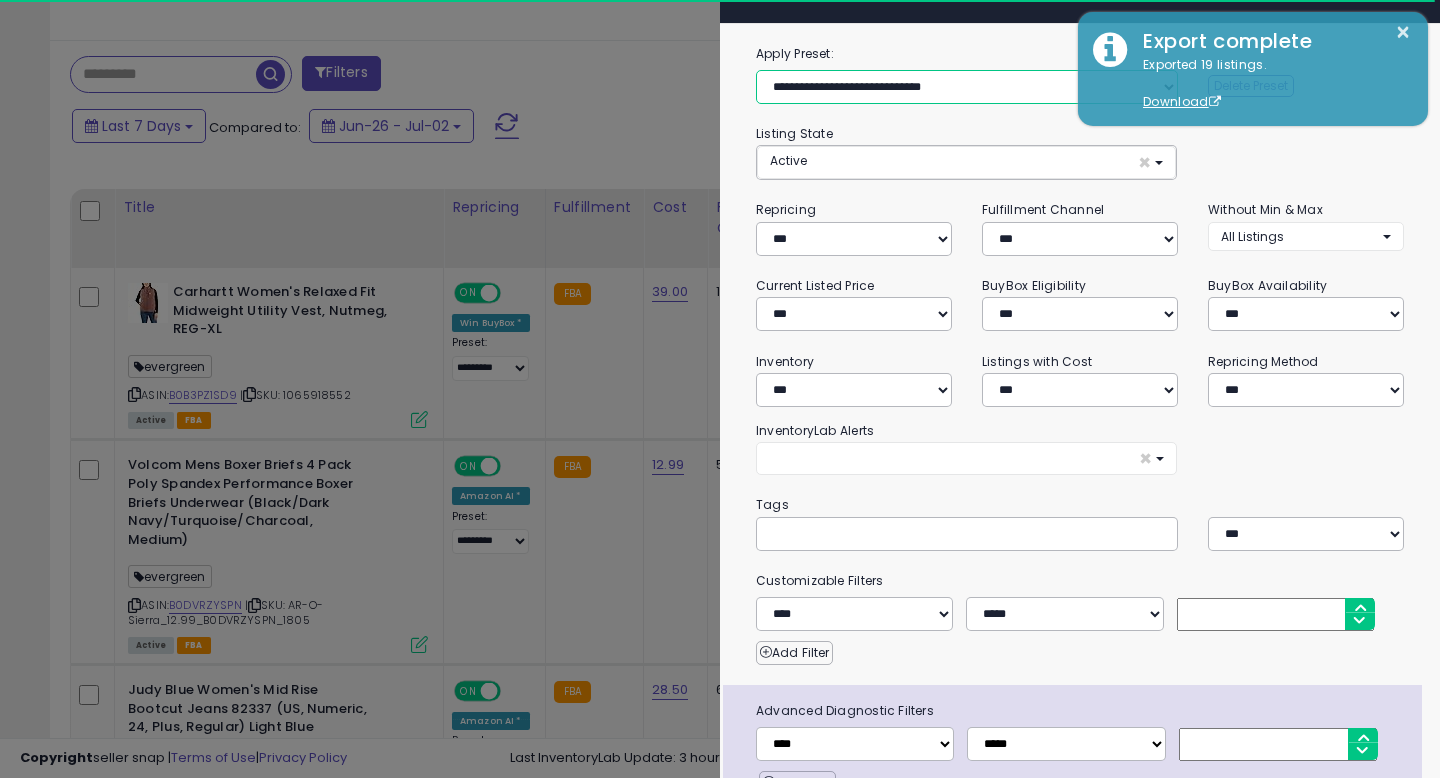 click on "**********" at bounding box center [967, 87] 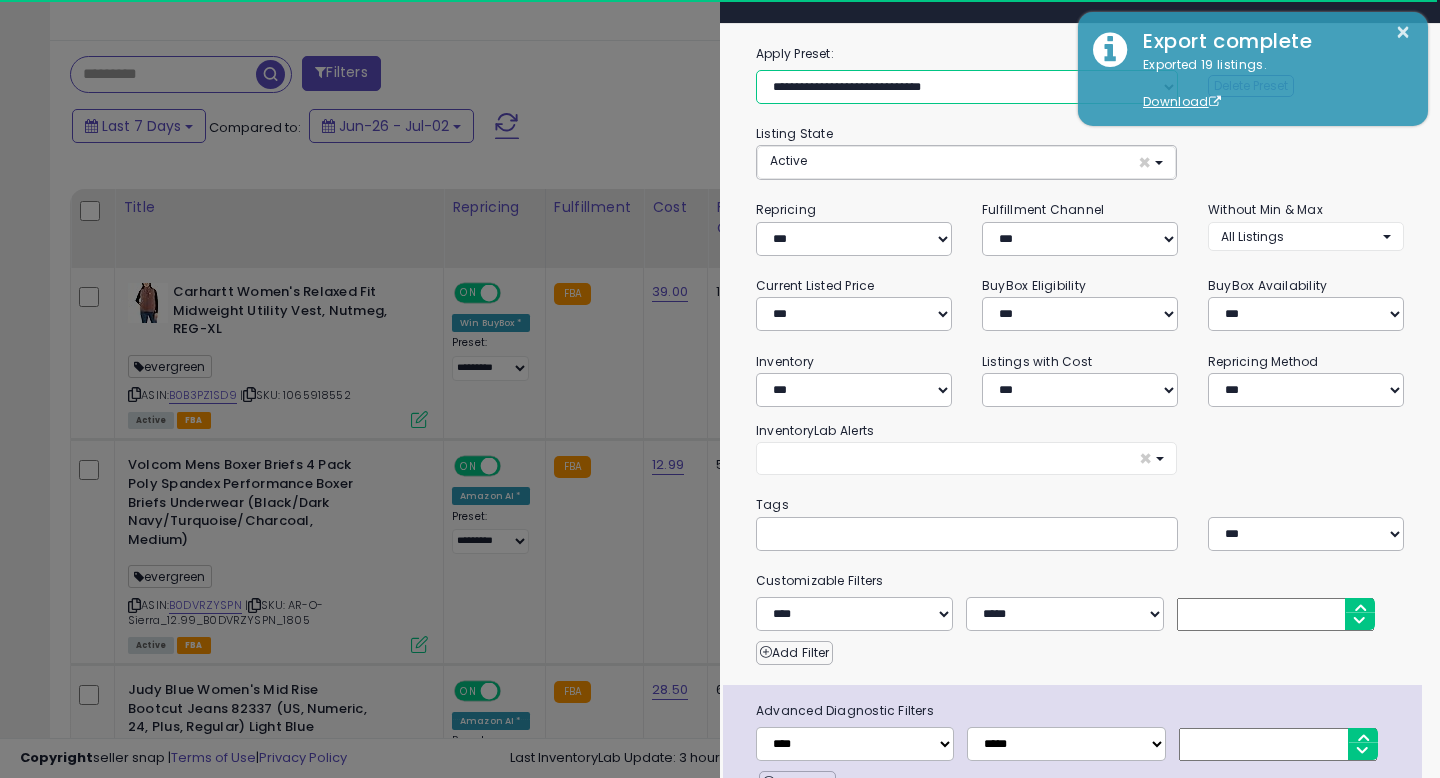 select on "**********" 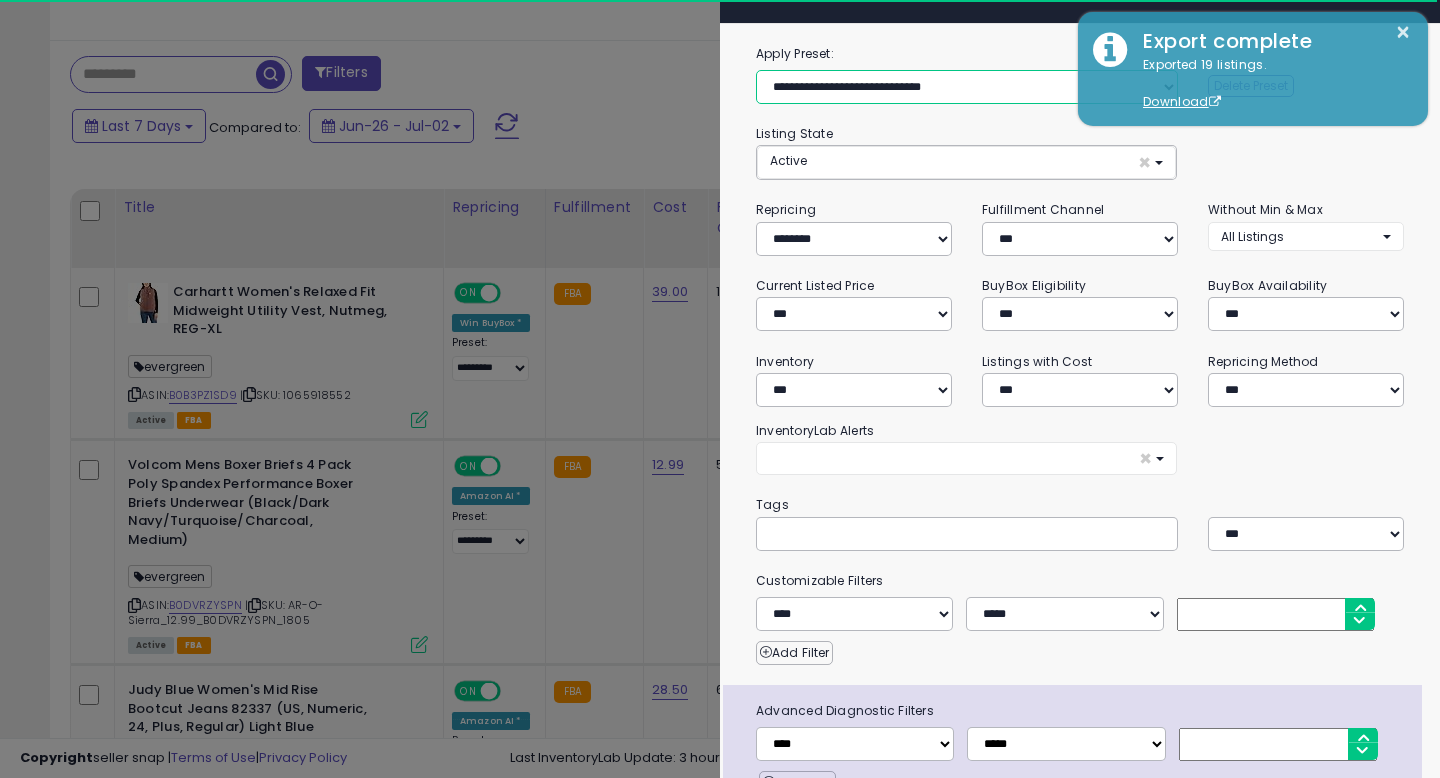 select on "*" 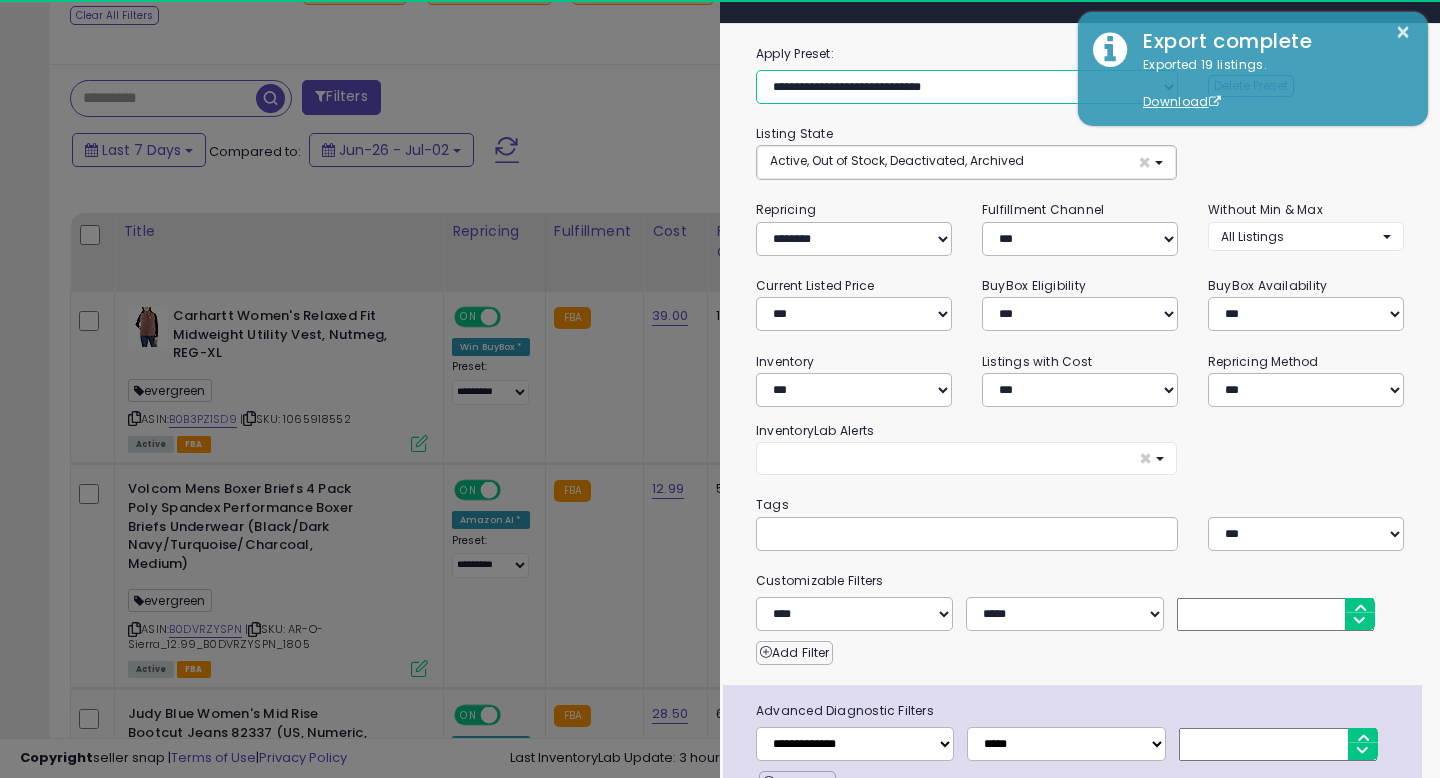 scroll, scrollTop: 134, scrollLeft: 0, axis: vertical 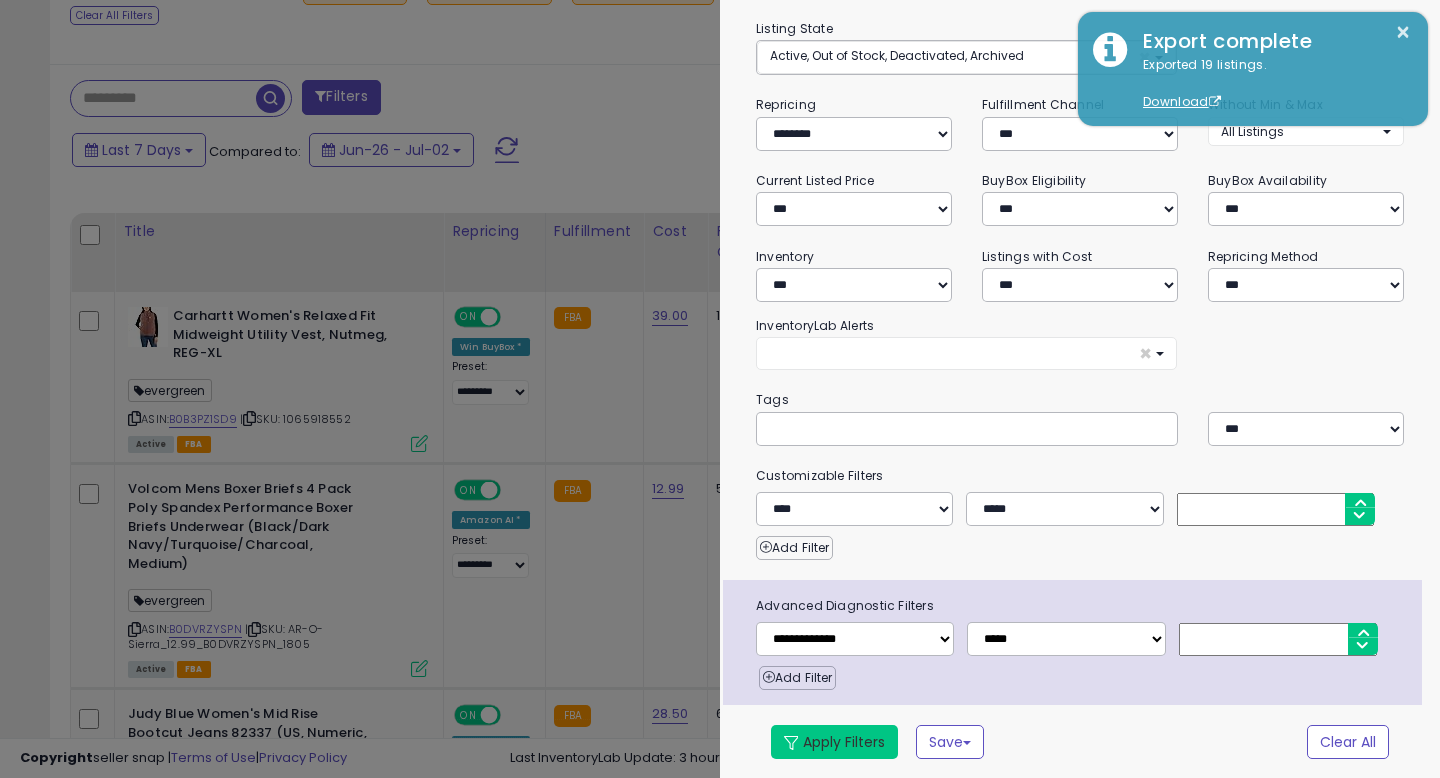 click on "Apply Filters" at bounding box center (834, 742) 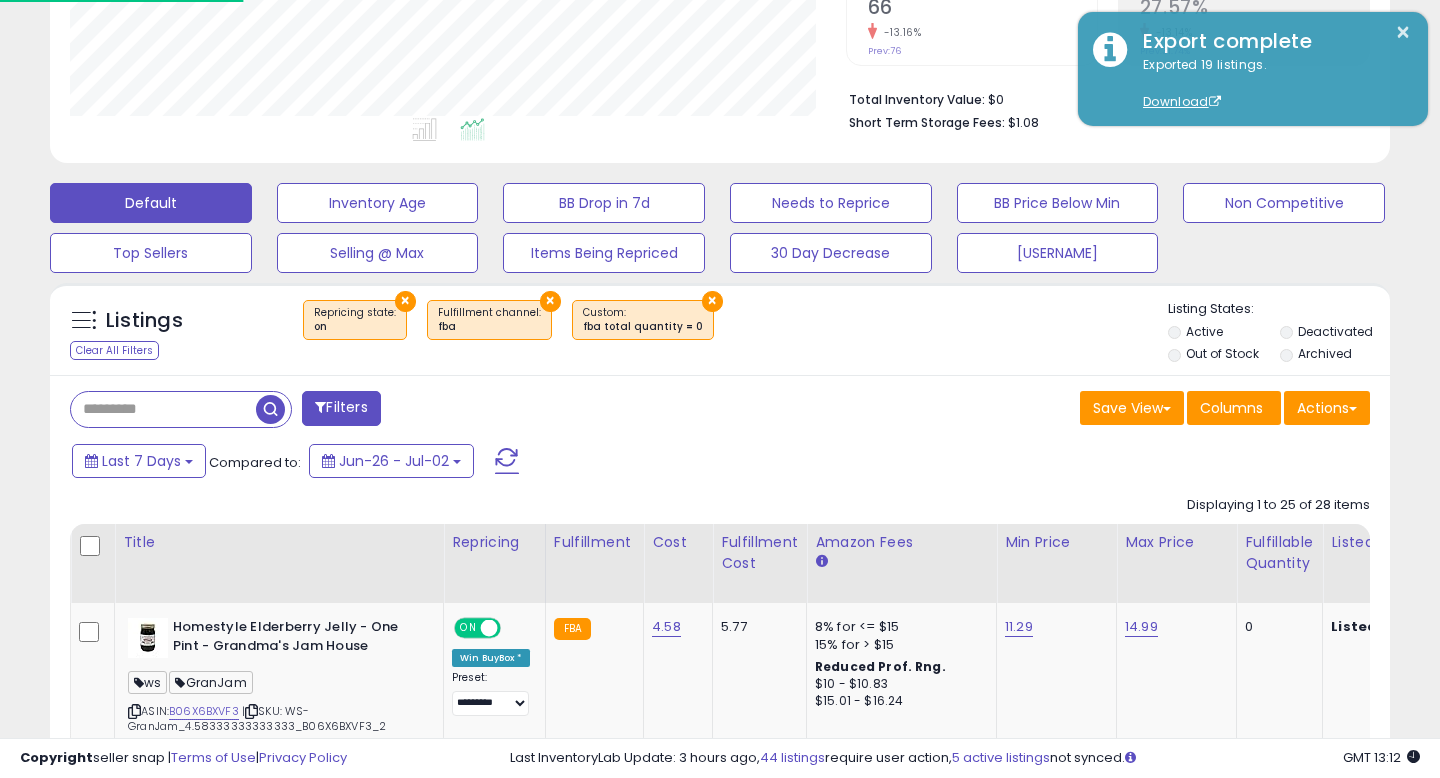 scroll, scrollTop: 575, scrollLeft: 0, axis: vertical 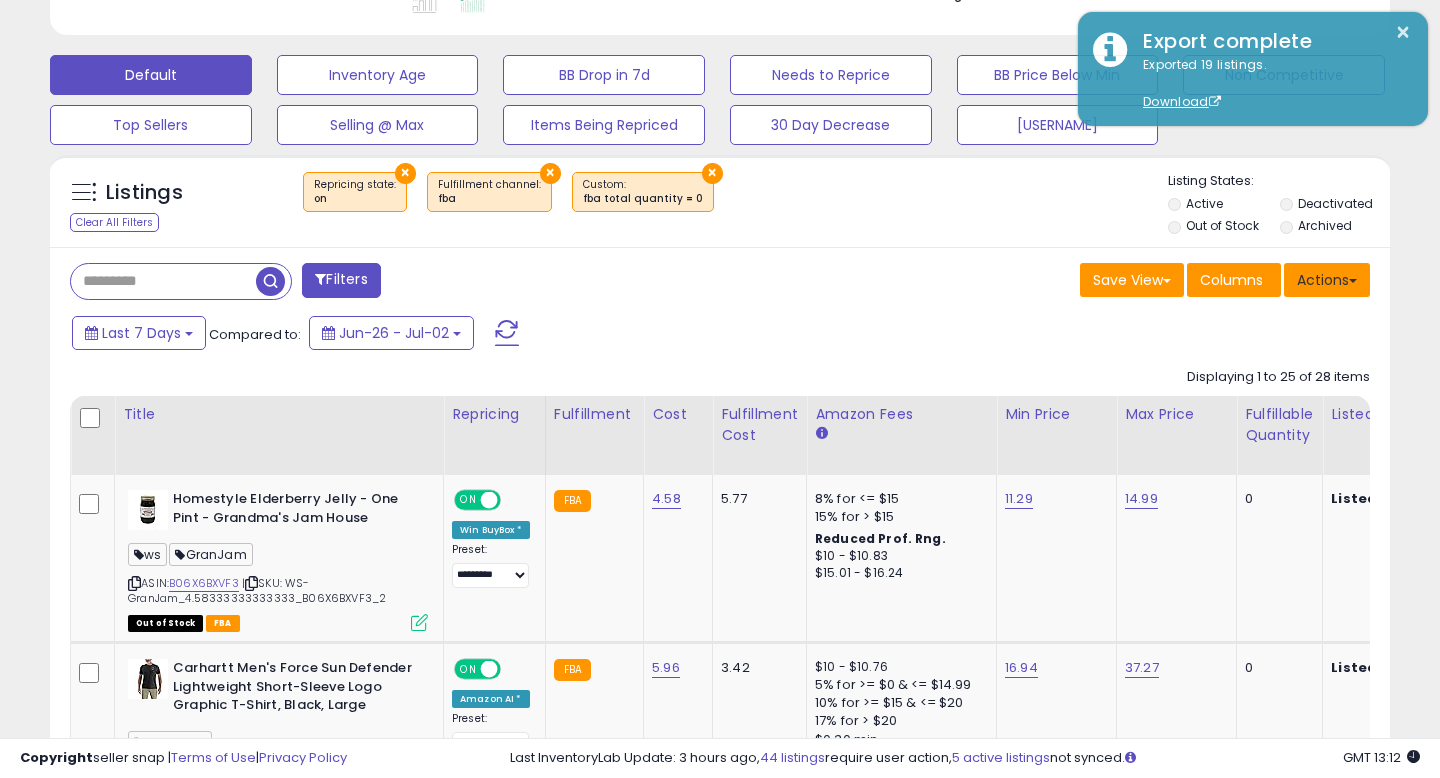 click on "Actions" at bounding box center (1327, 280) 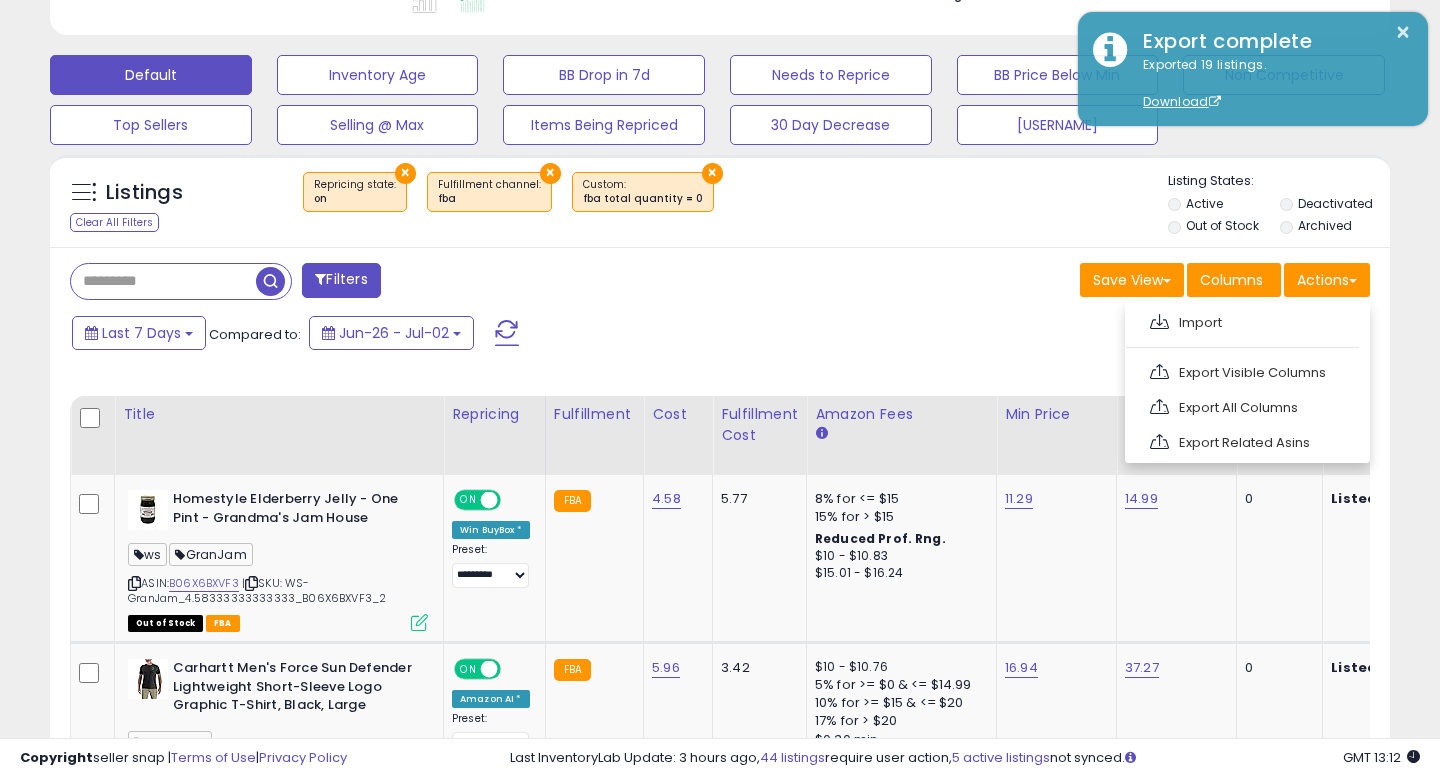 click on "Listings
Clear All Filters
×
Repricing state :
on
×
Fulfillment channel :
fba
× Listing States:" at bounding box center (720, 201) 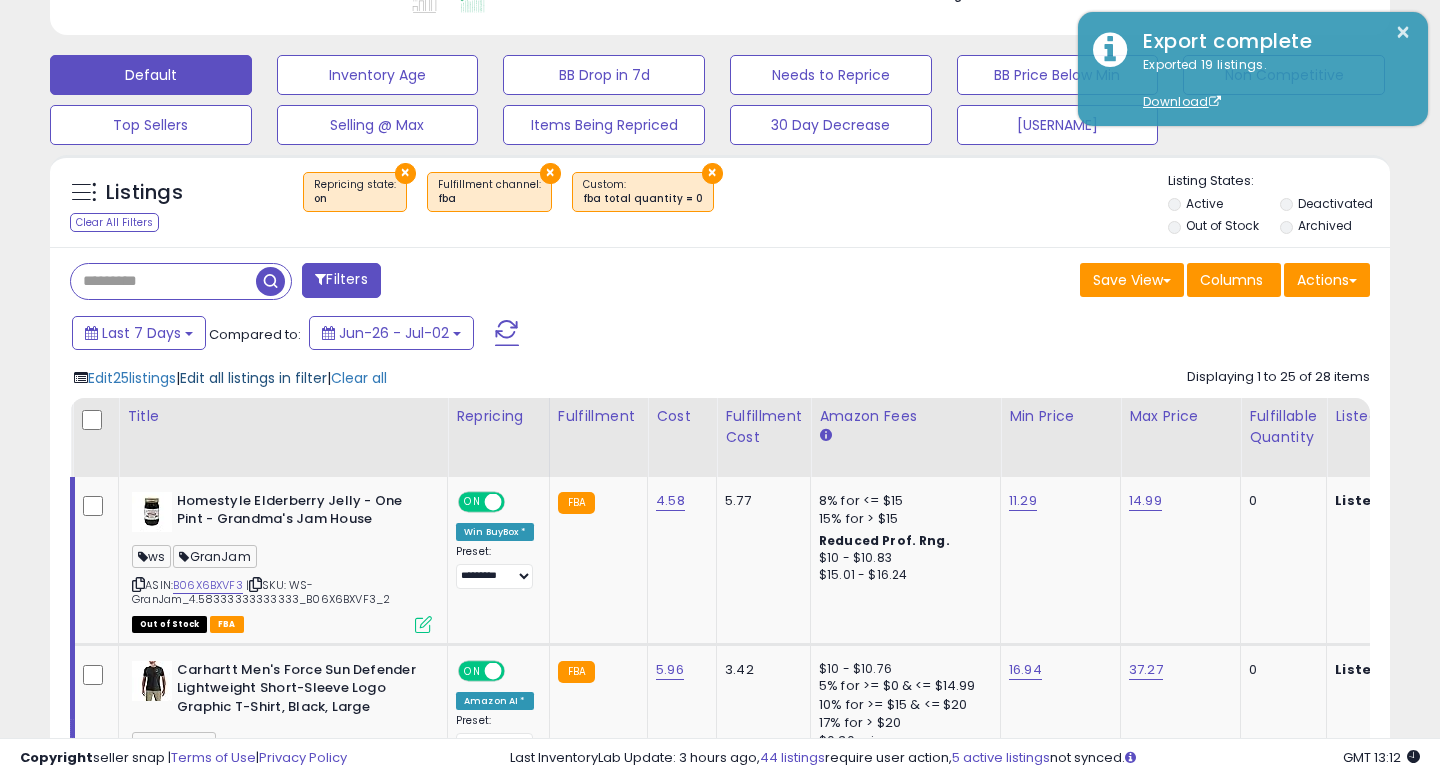 click on "Edit all listings in filter" at bounding box center [253, 378] 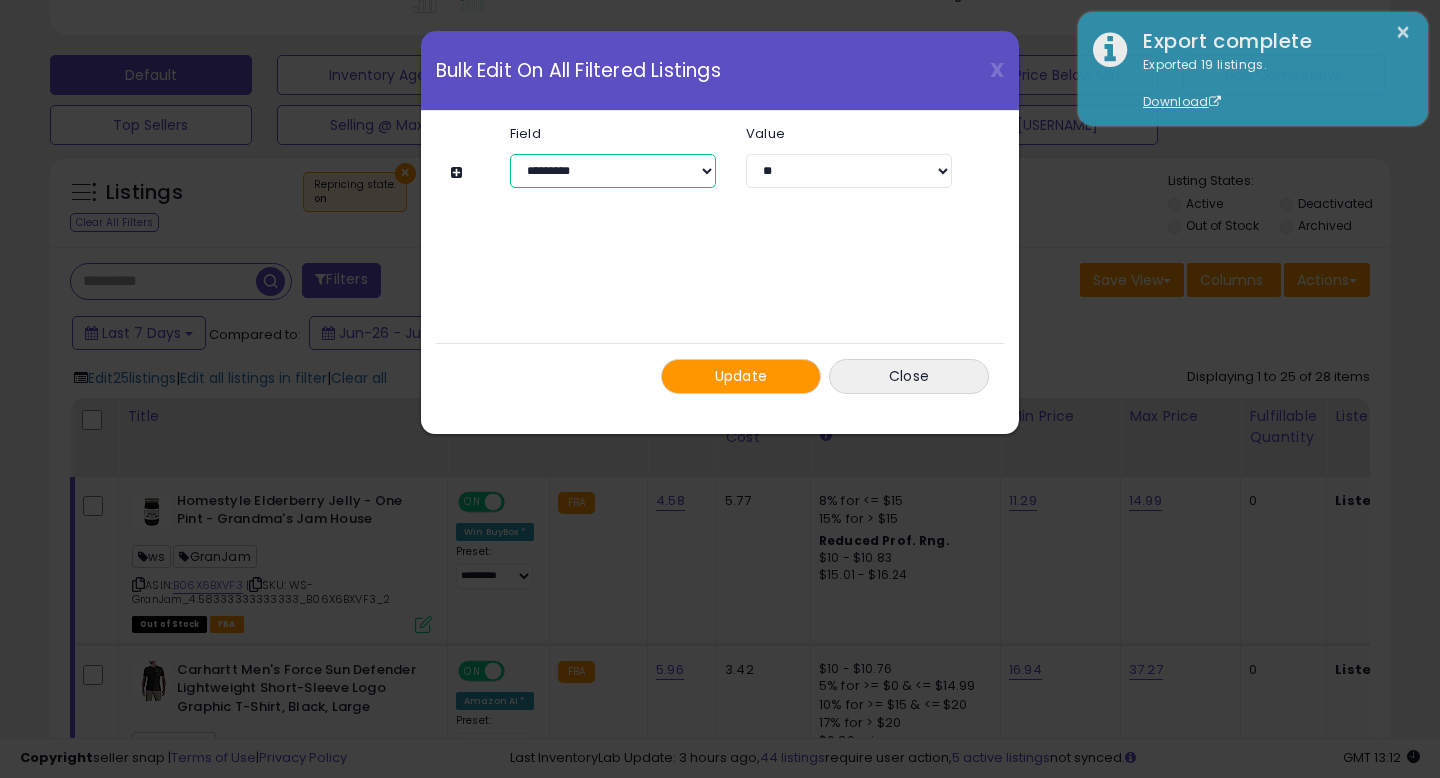 click on "**********" at bounding box center (613, 171) 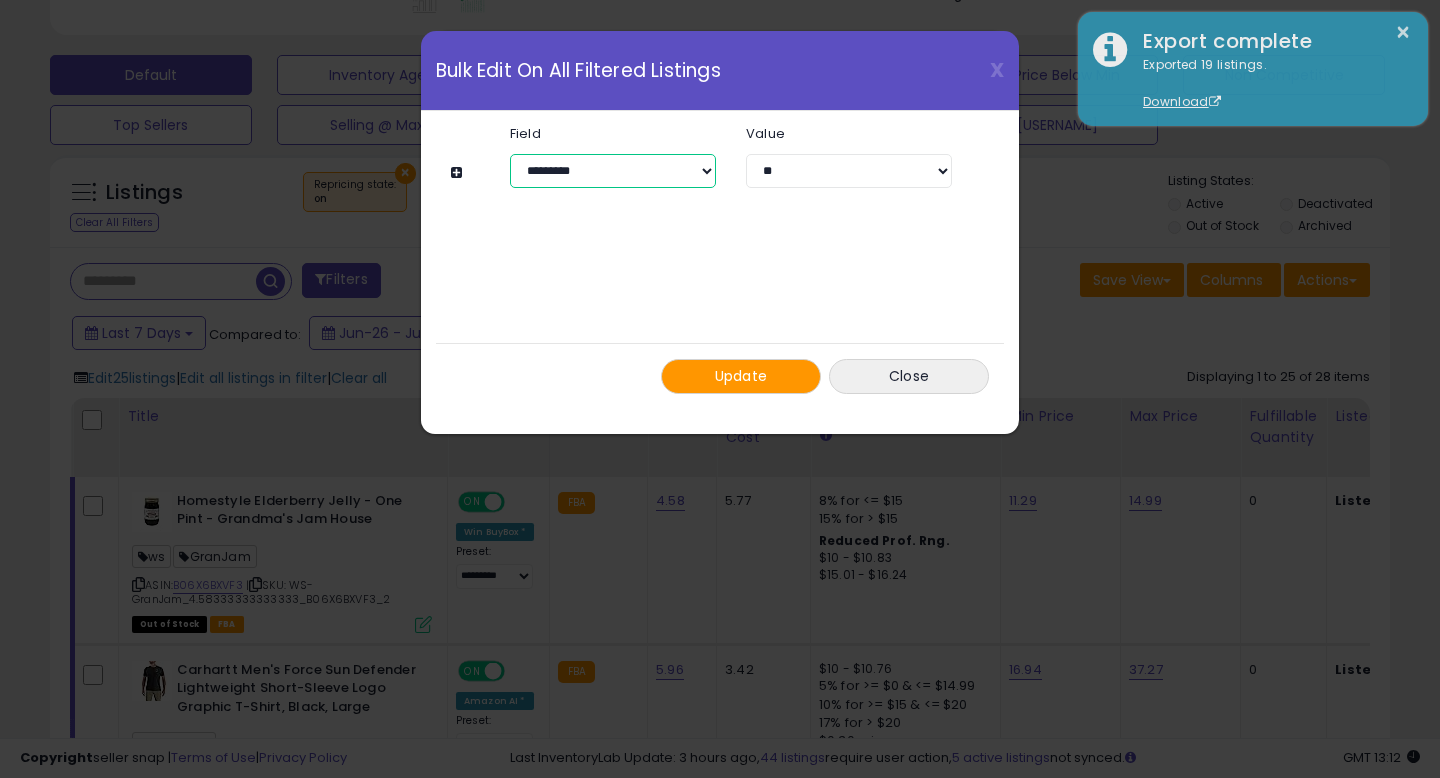 select on "**********" 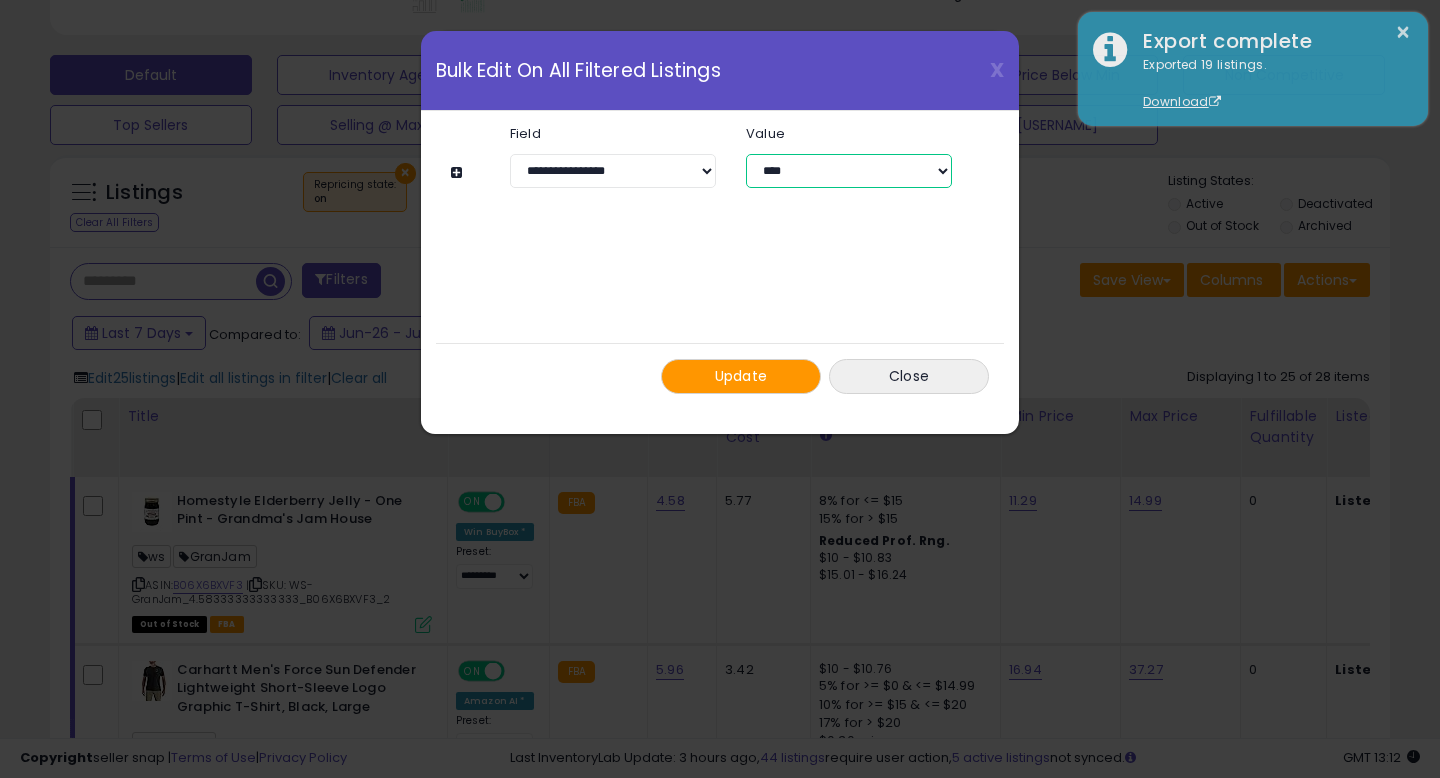 click on "**********" at bounding box center (849, 171) 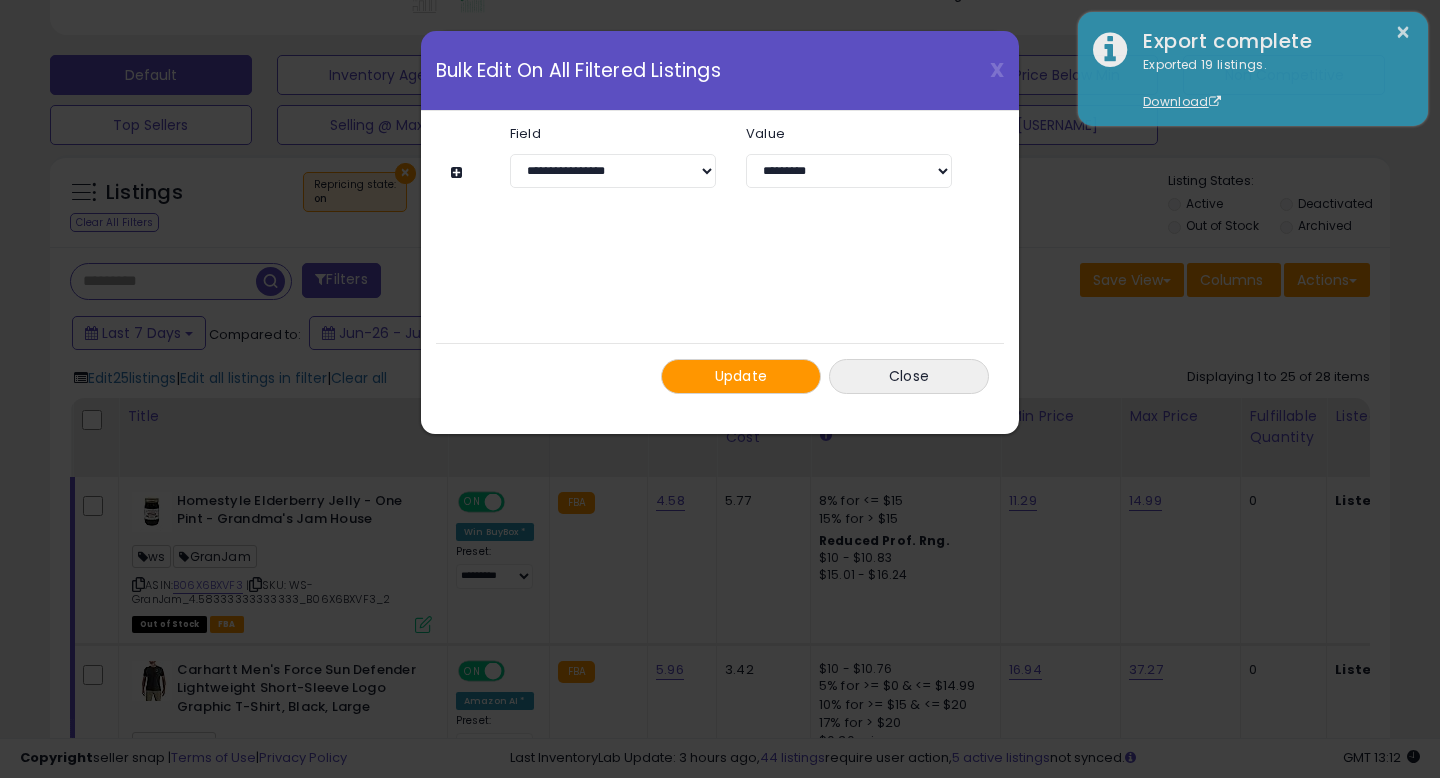 click on "Update" at bounding box center [741, 376] 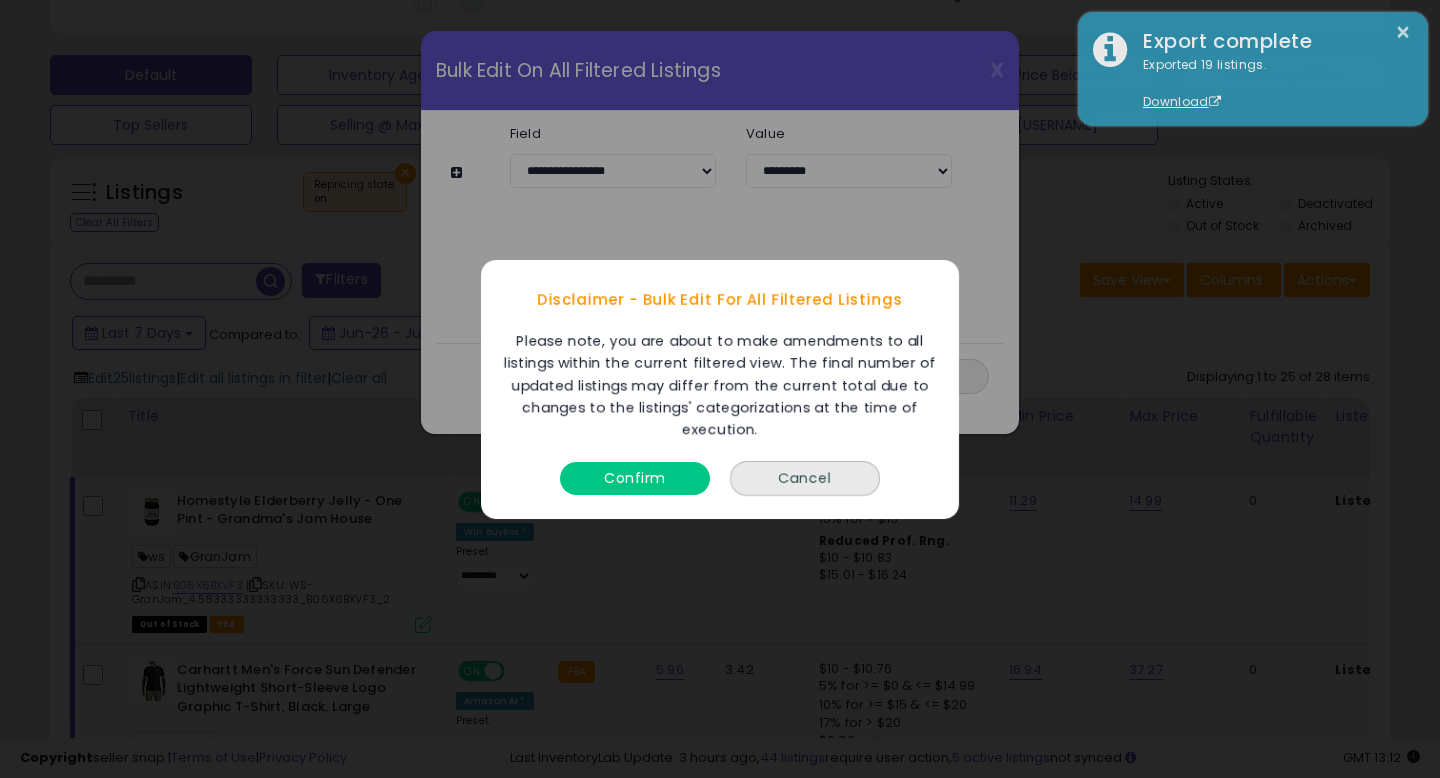 click on "Confirm" at bounding box center [635, 477] 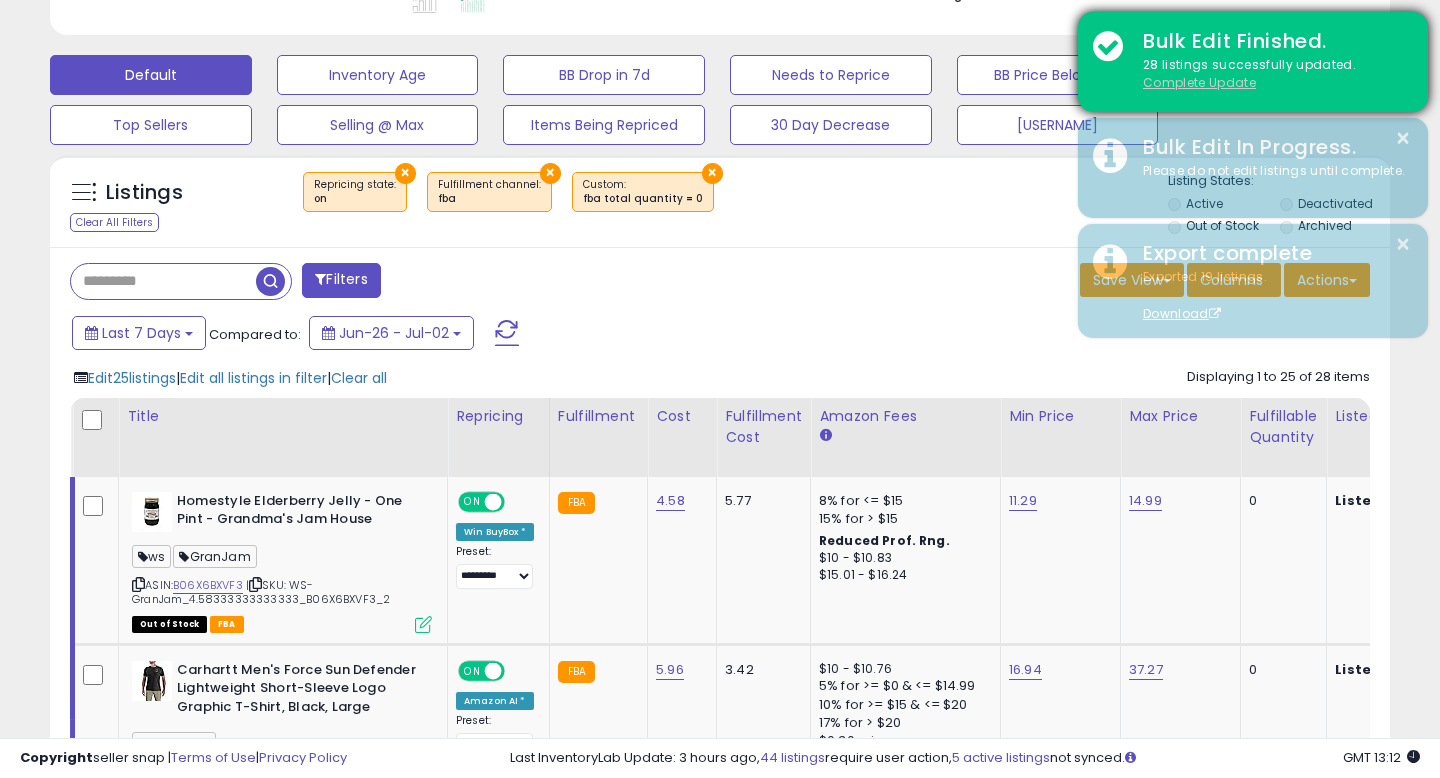click on "Complete Update" at bounding box center [1199, 82] 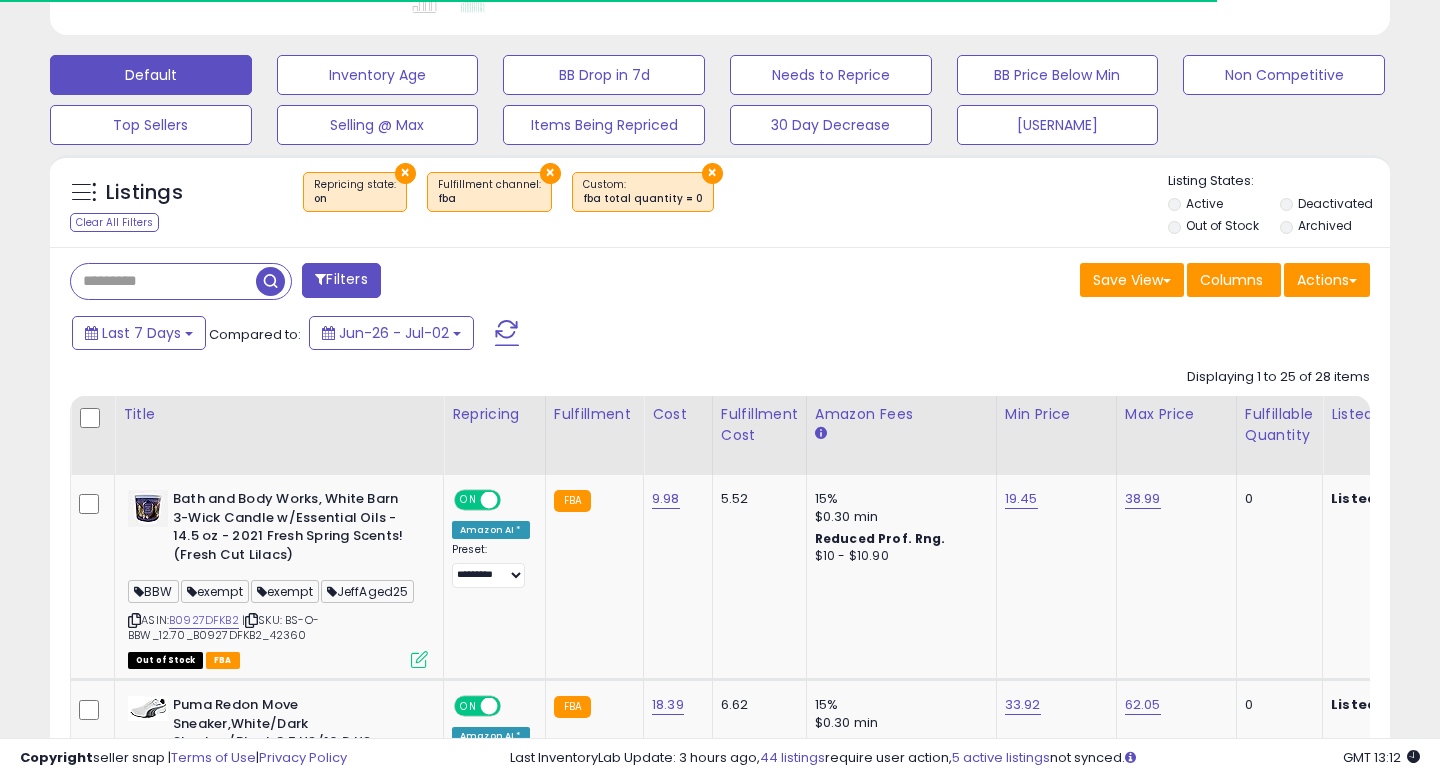 scroll, scrollTop: 576, scrollLeft: 0, axis: vertical 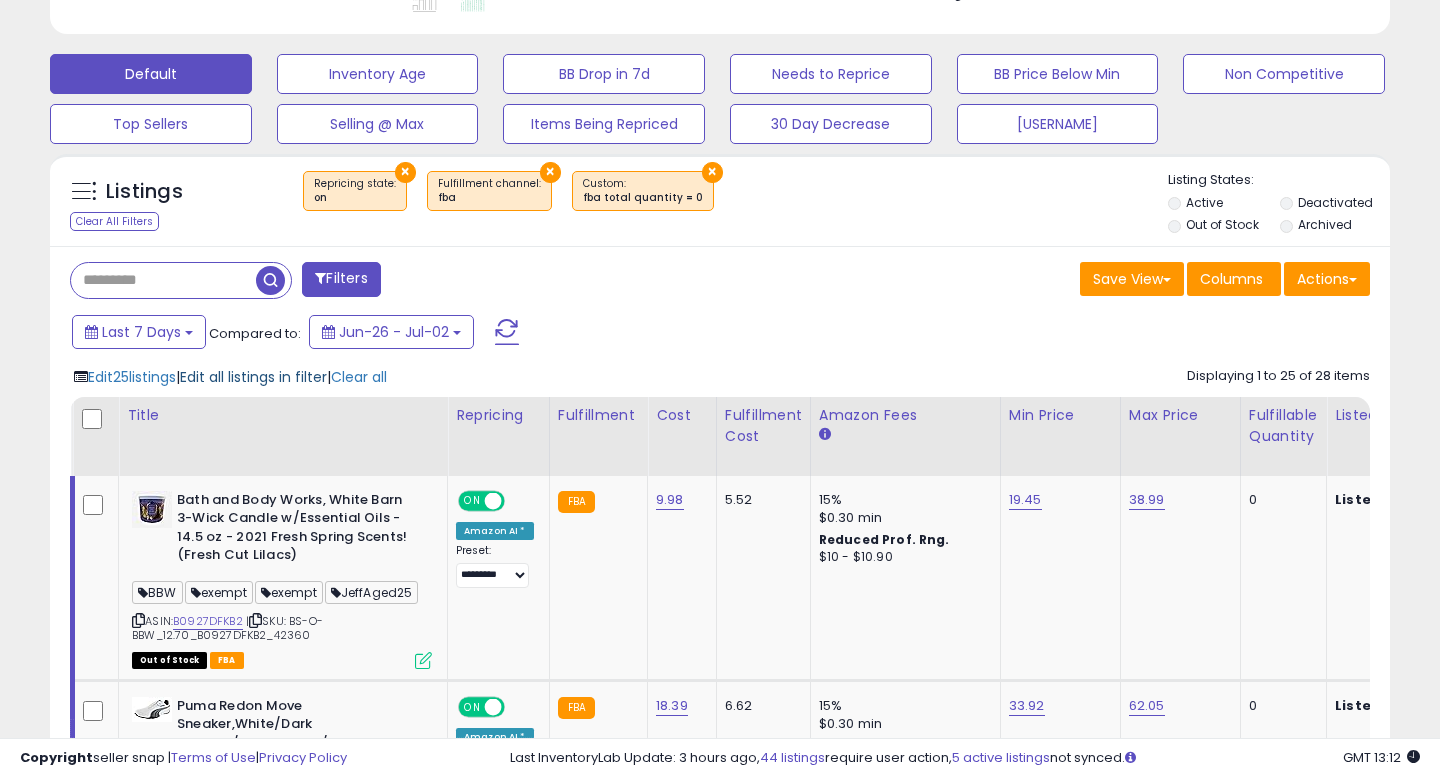 click on "Edit all listings in filter" at bounding box center (253, 377) 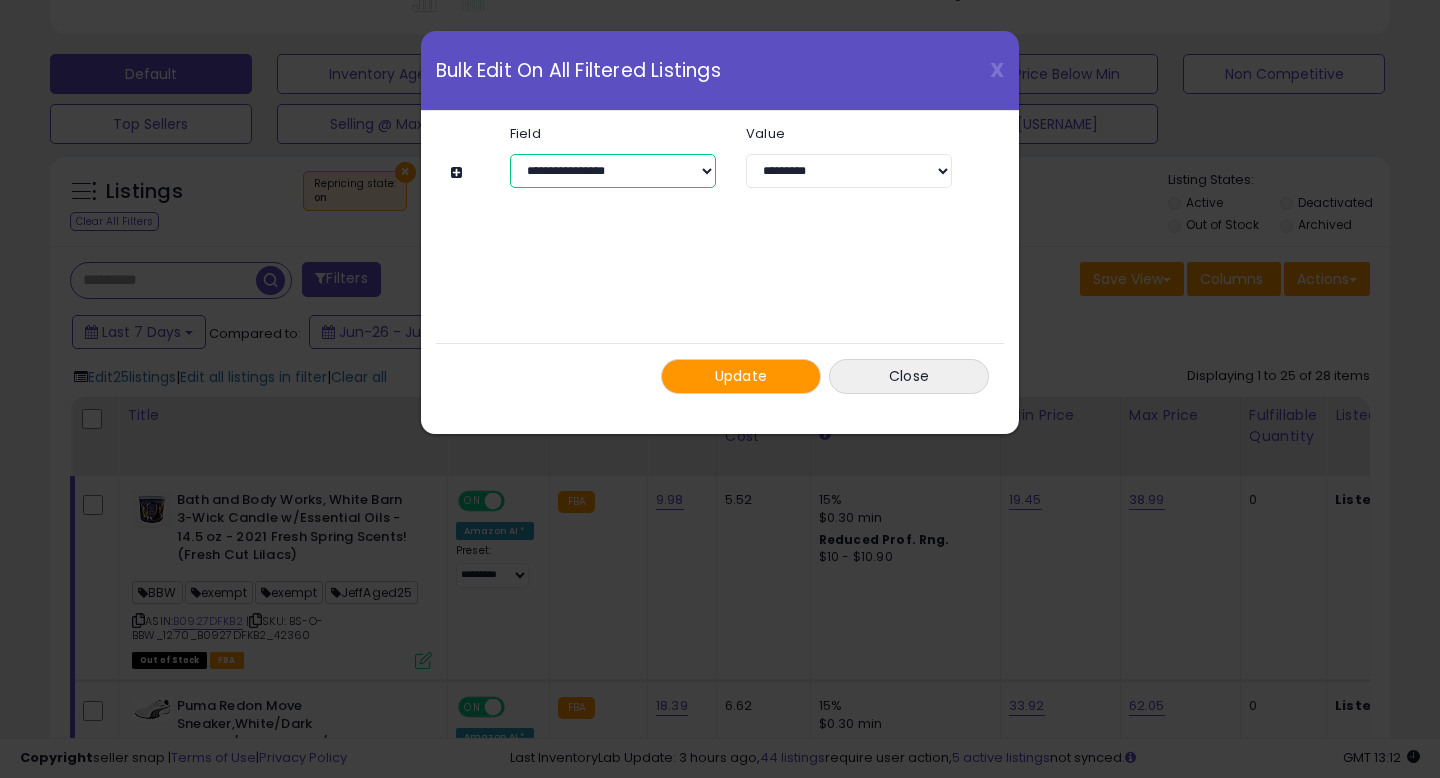click on "**********" at bounding box center [613, 171] 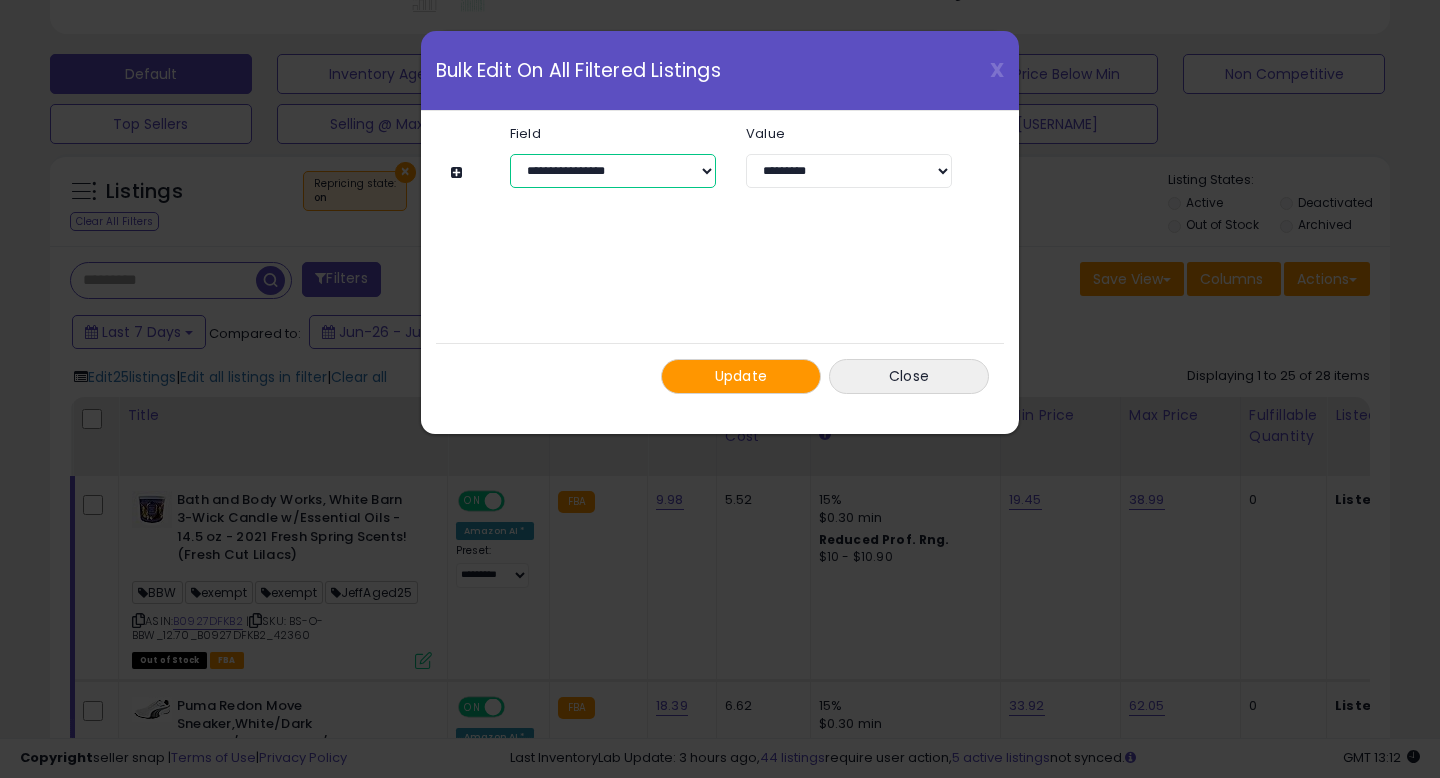 select on "*********" 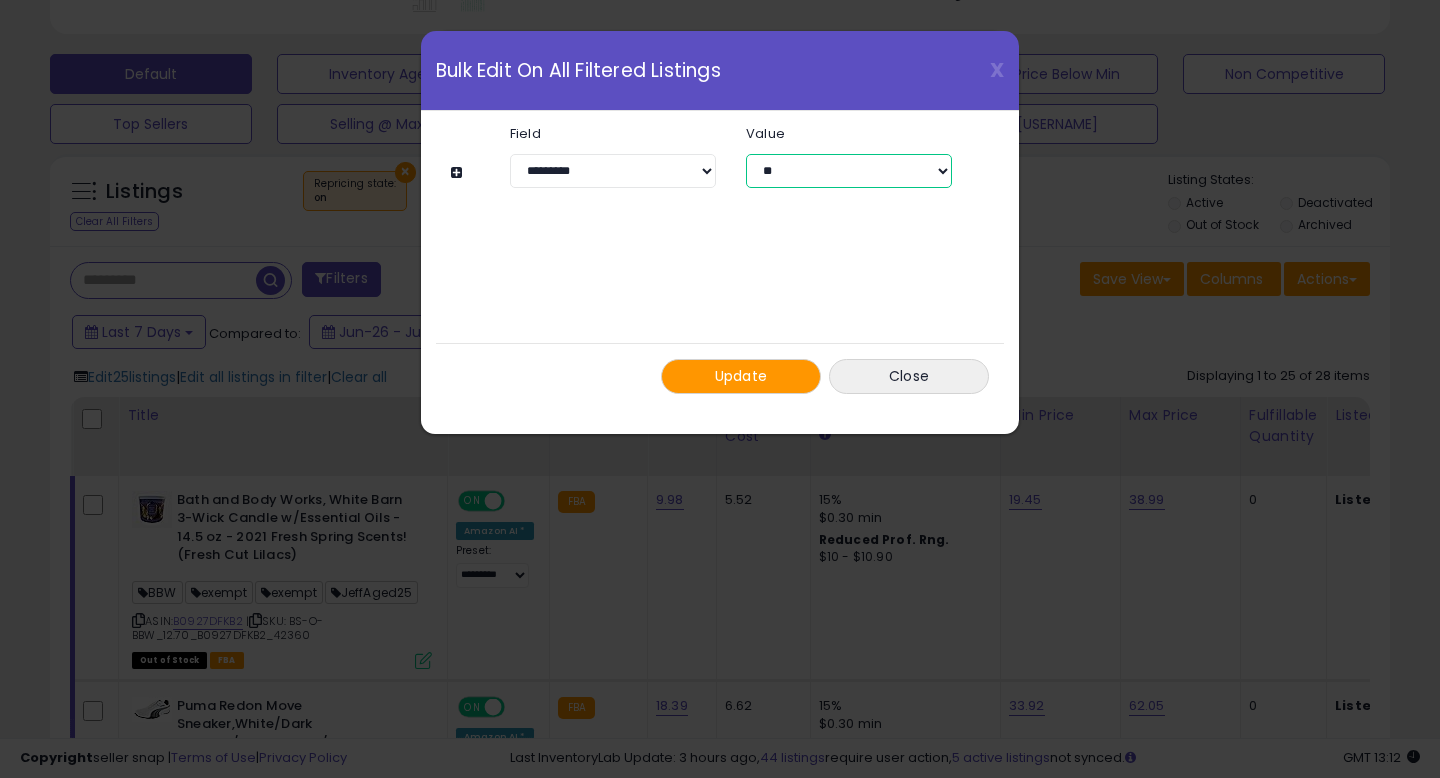 click on "**
***" at bounding box center [849, 171] 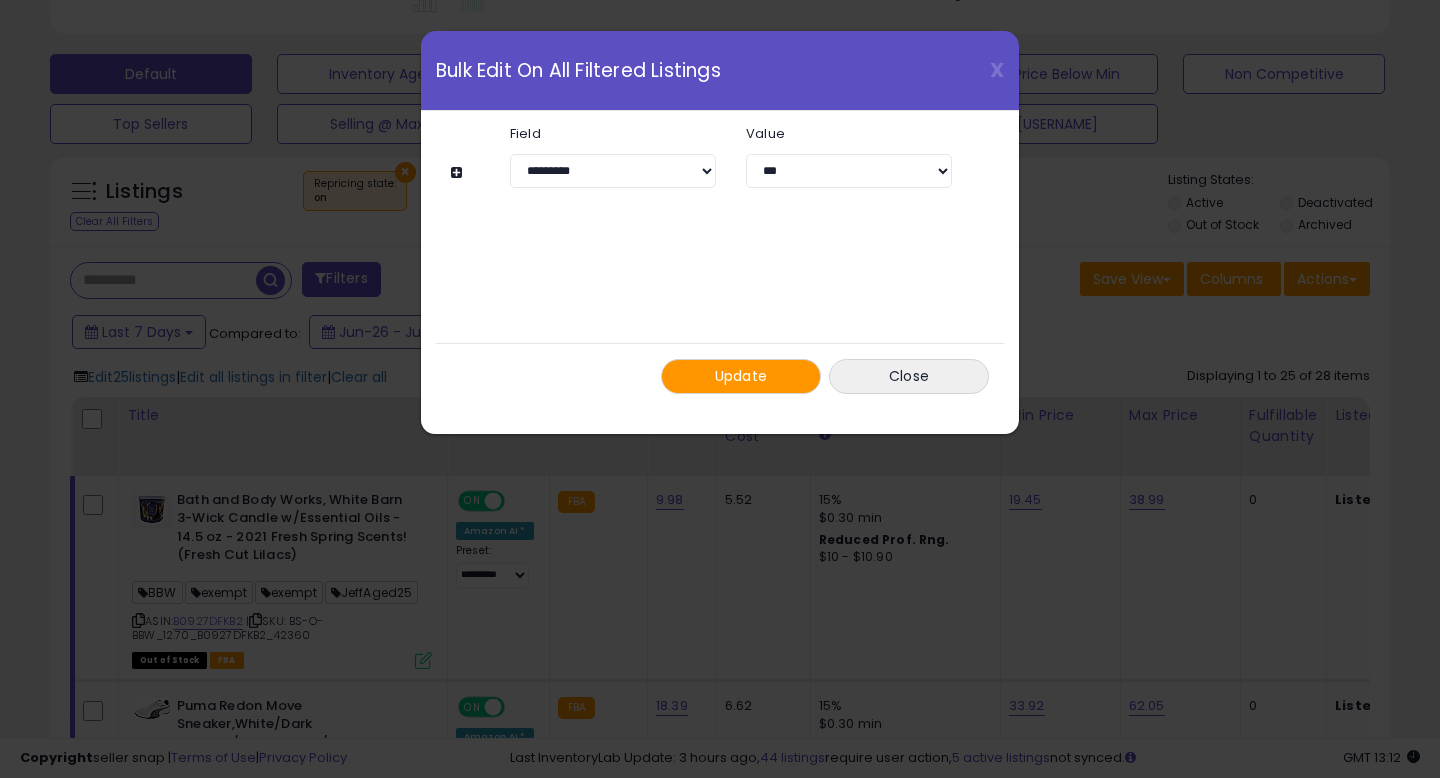 click on "Update" at bounding box center [741, 376] 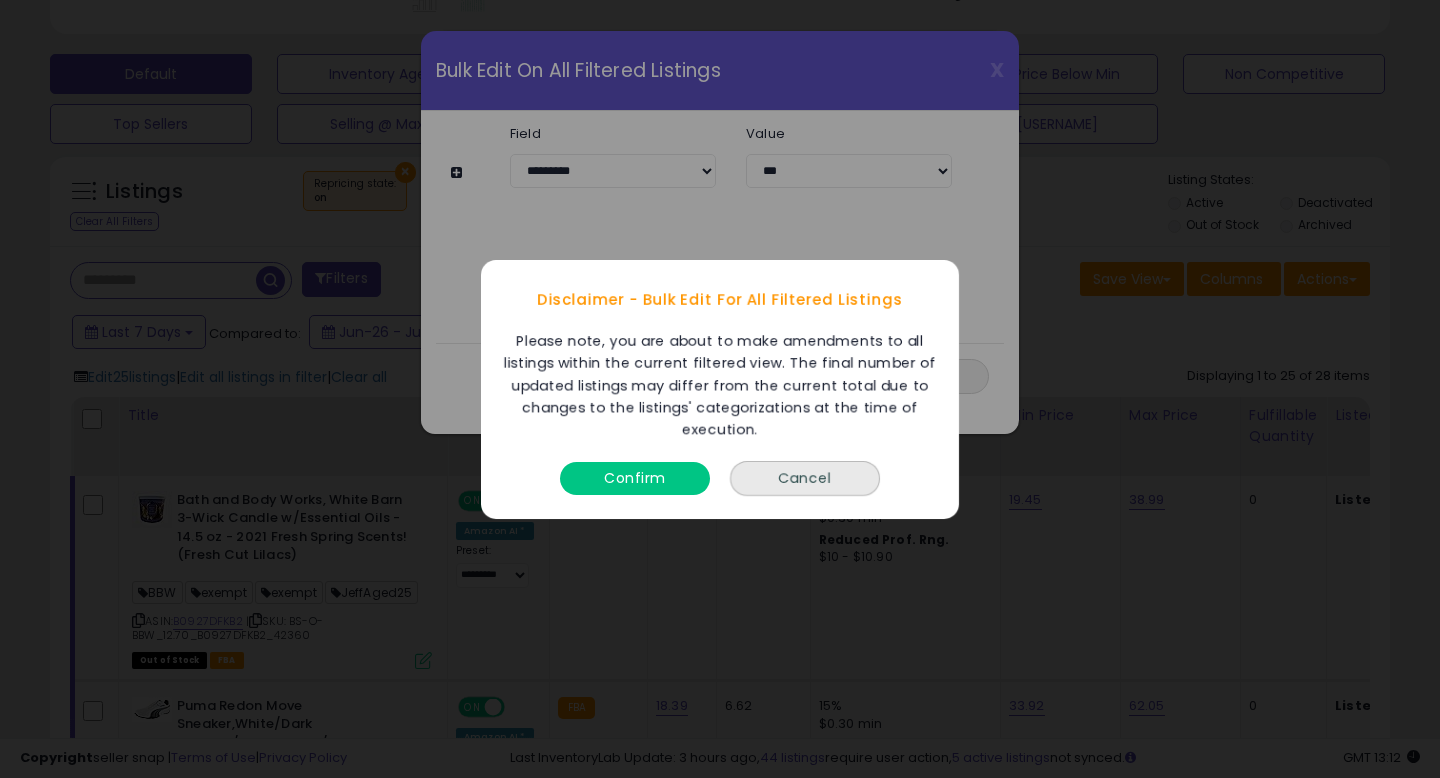 click on "Confirm
Cancel" at bounding box center (720, 479) 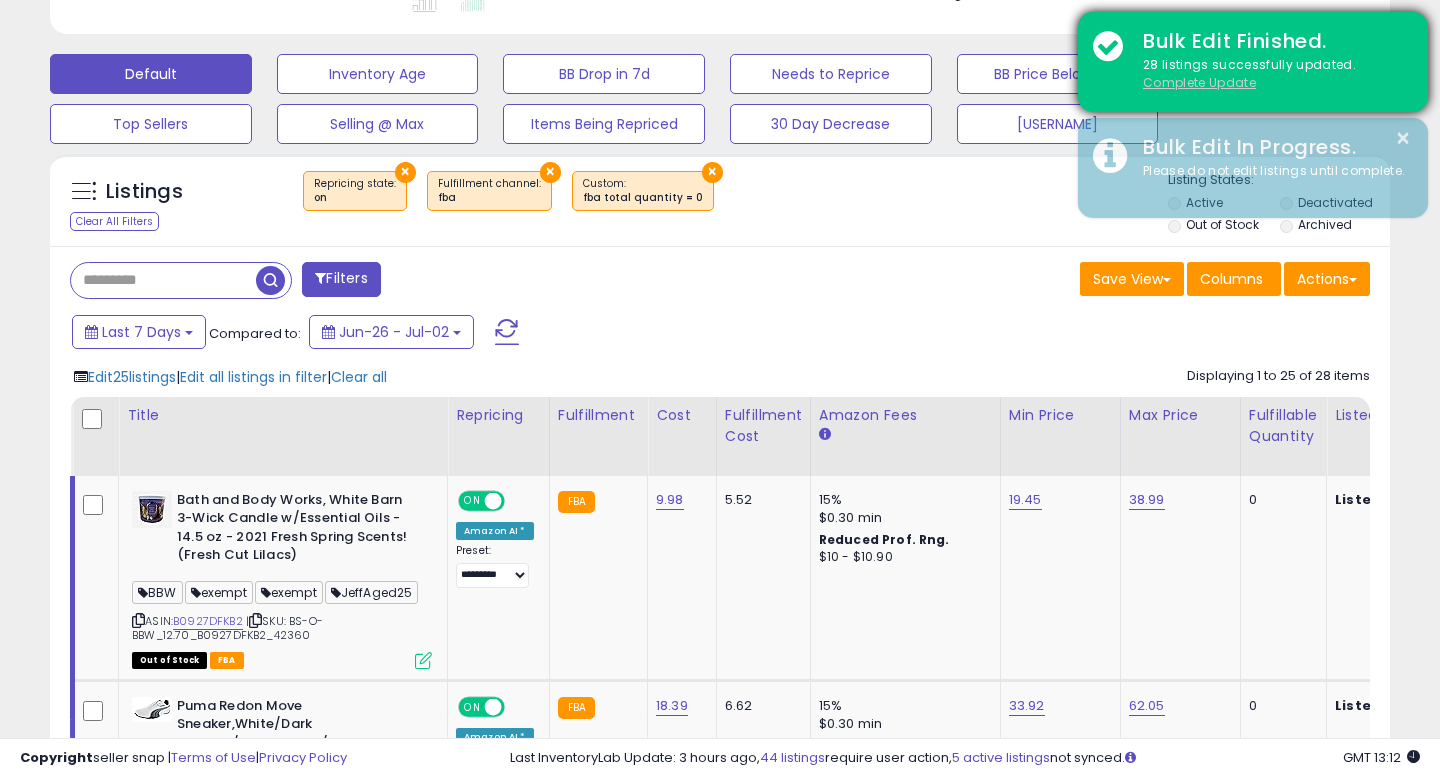 click on "Complete Update" at bounding box center (1199, 82) 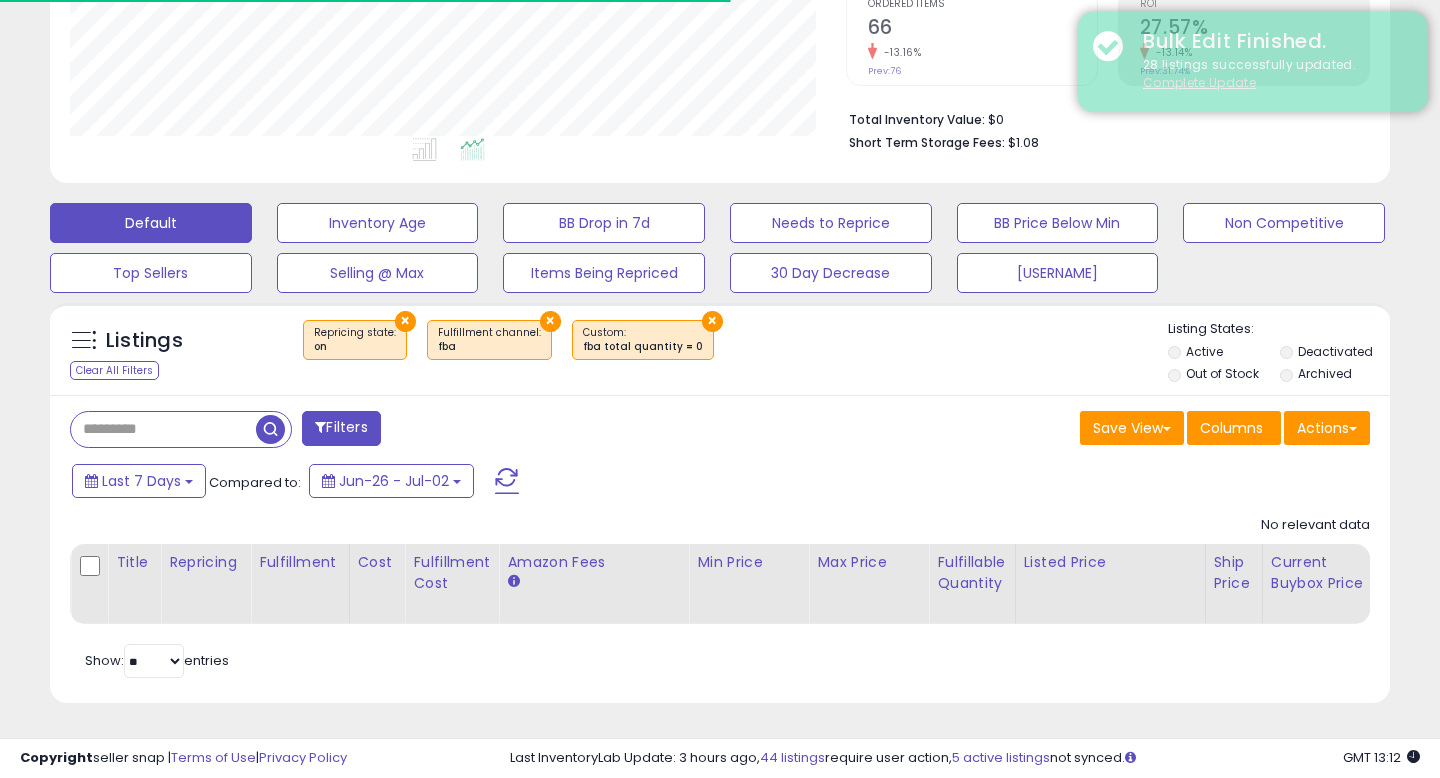 scroll, scrollTop: 427, scrollLeft: 0, axis: vertical 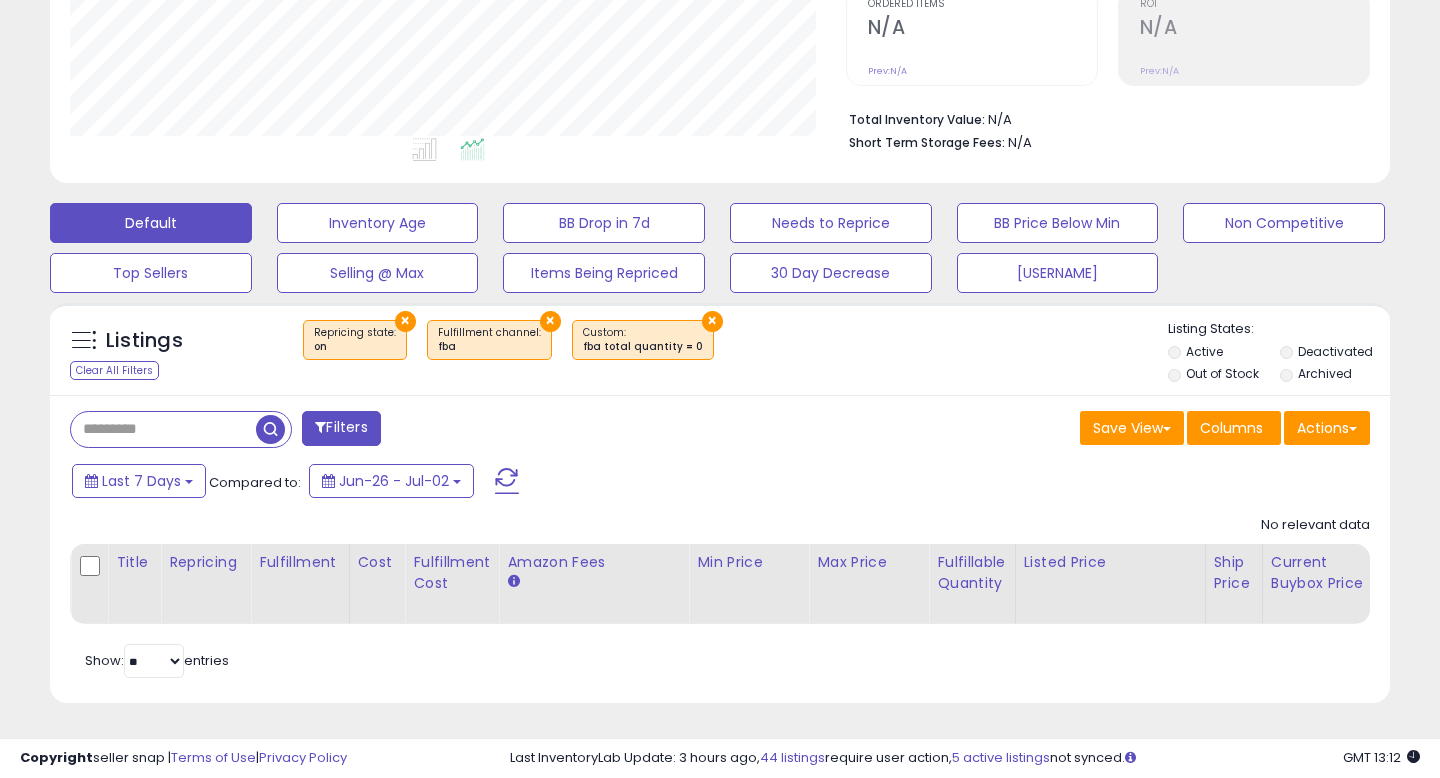 click on "×
Repricing state :
on
×
Fulfillment channel :
fba
×" at bounding box center (723, 348) 